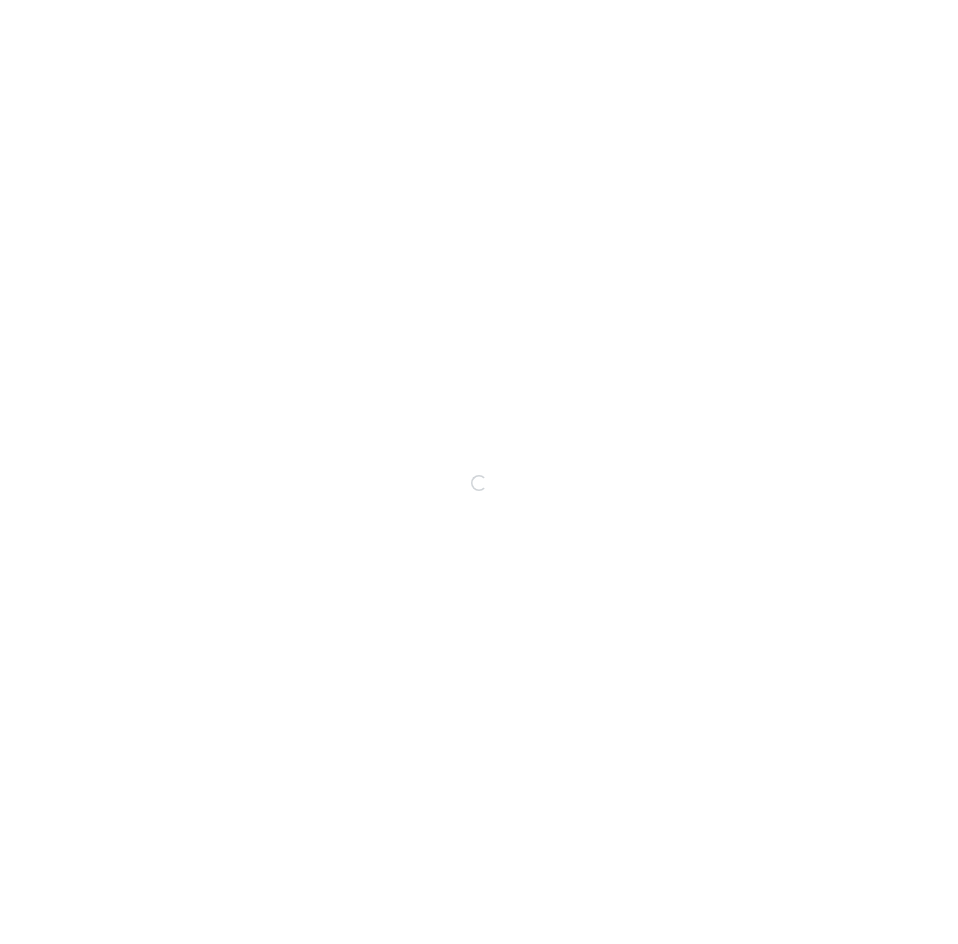 scroll, scrollTop: 0, scrollLeft: 0, axis: both 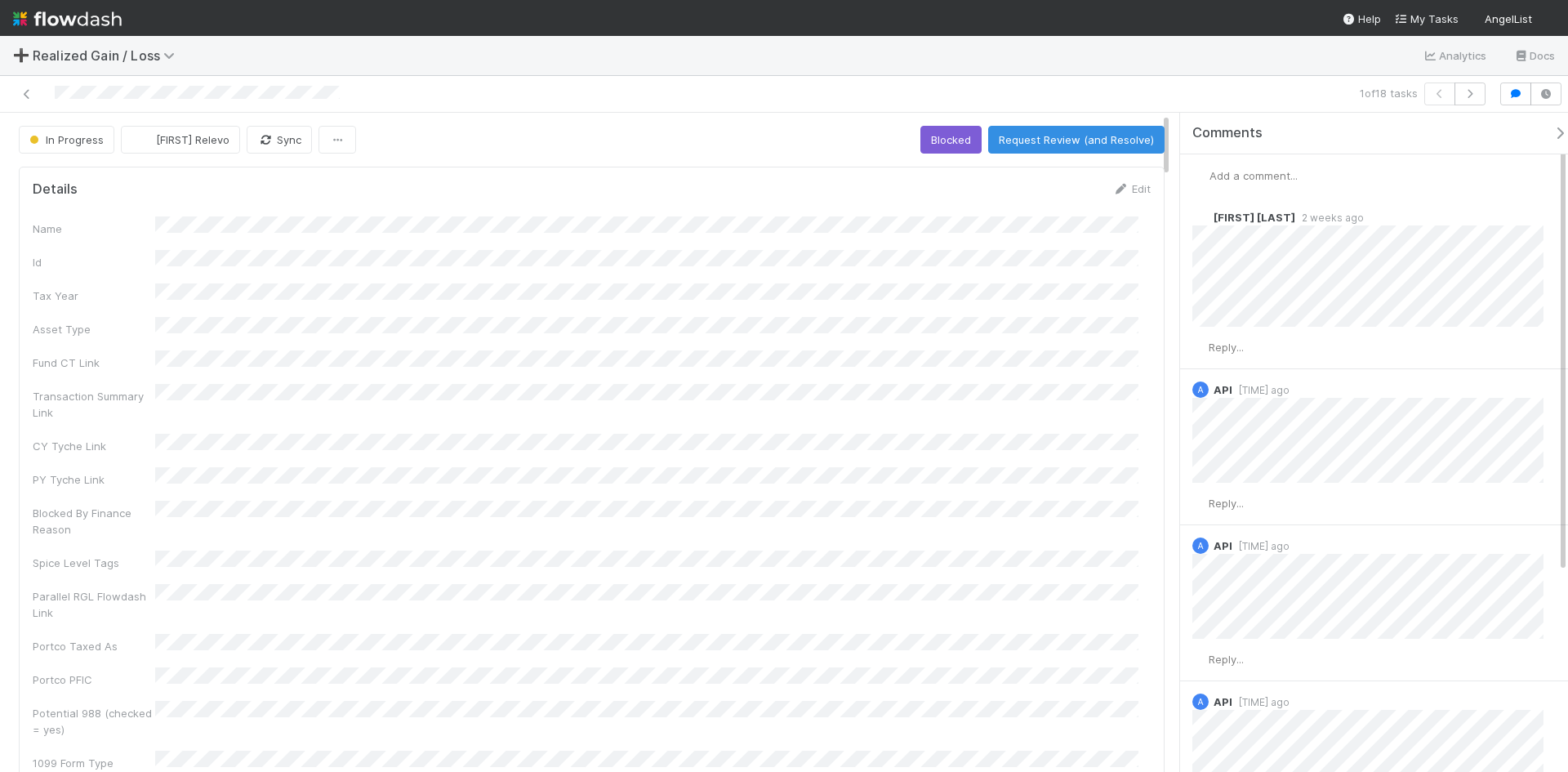 click on "1  of  18   tasks" at bounding box center (1122, 94) 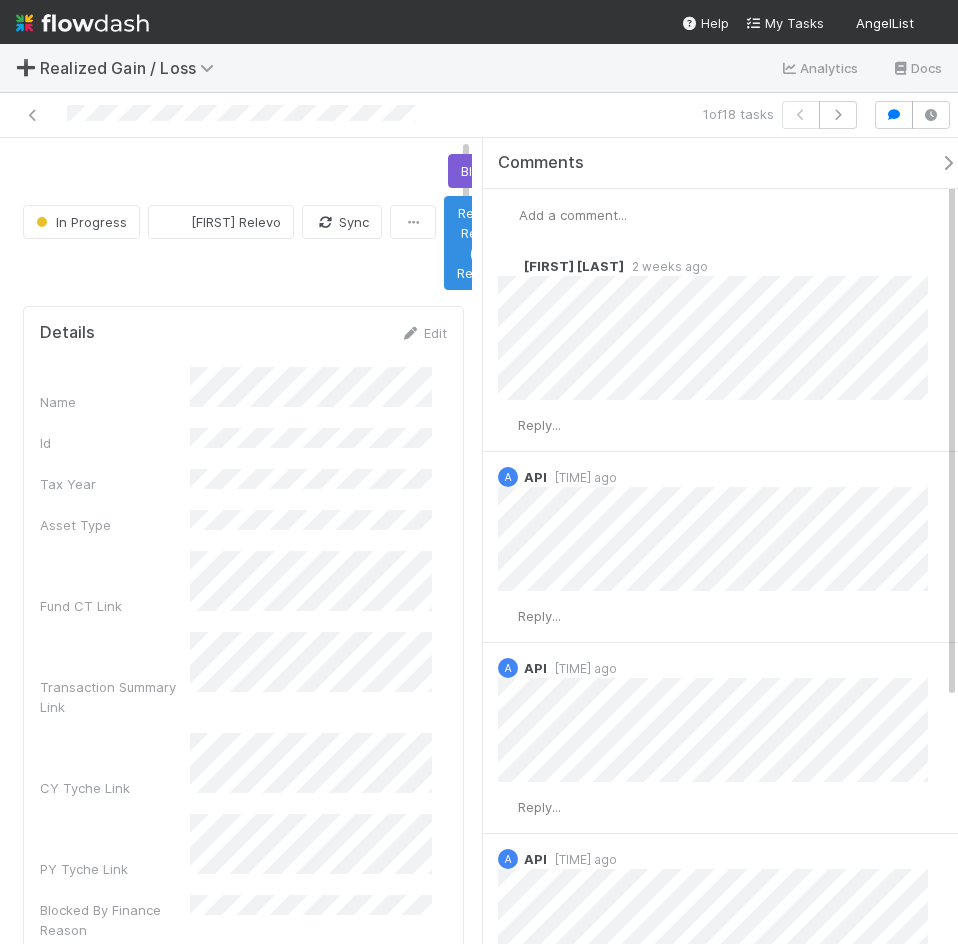 click at bounding box center (948, 163) 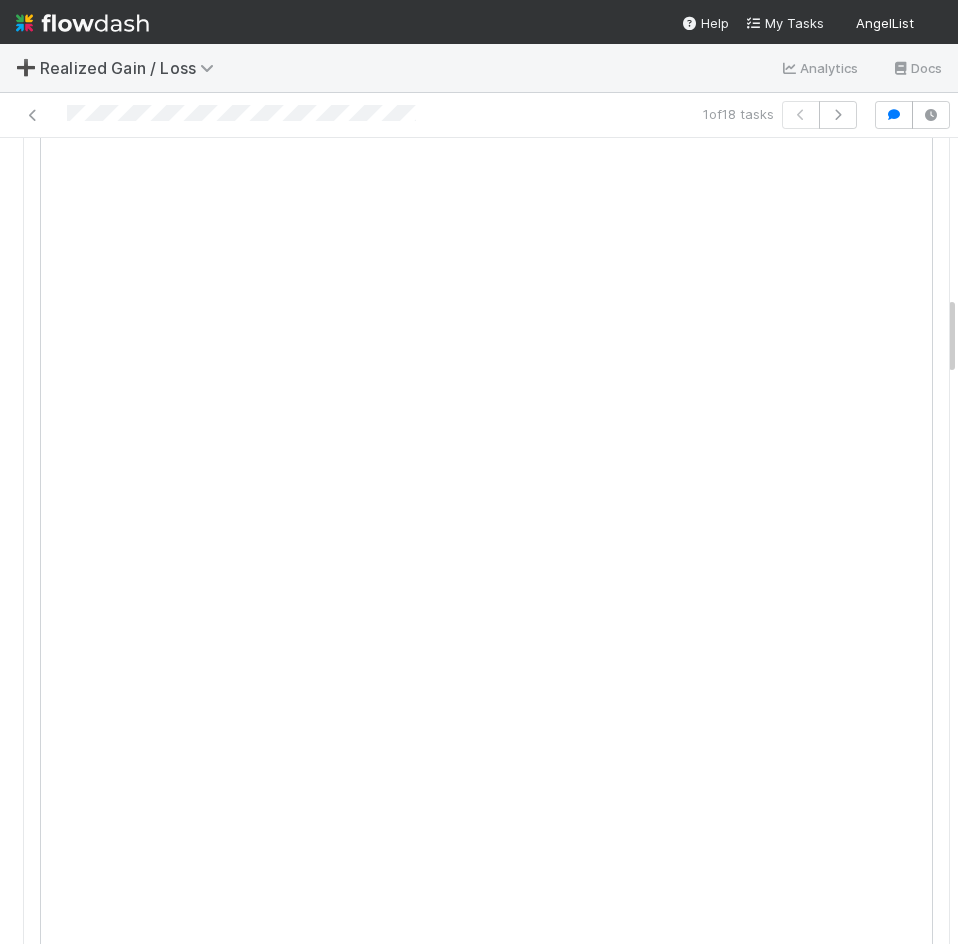 scroll, scrollTop: 1600, scrollLeft: 0, axis: vertical 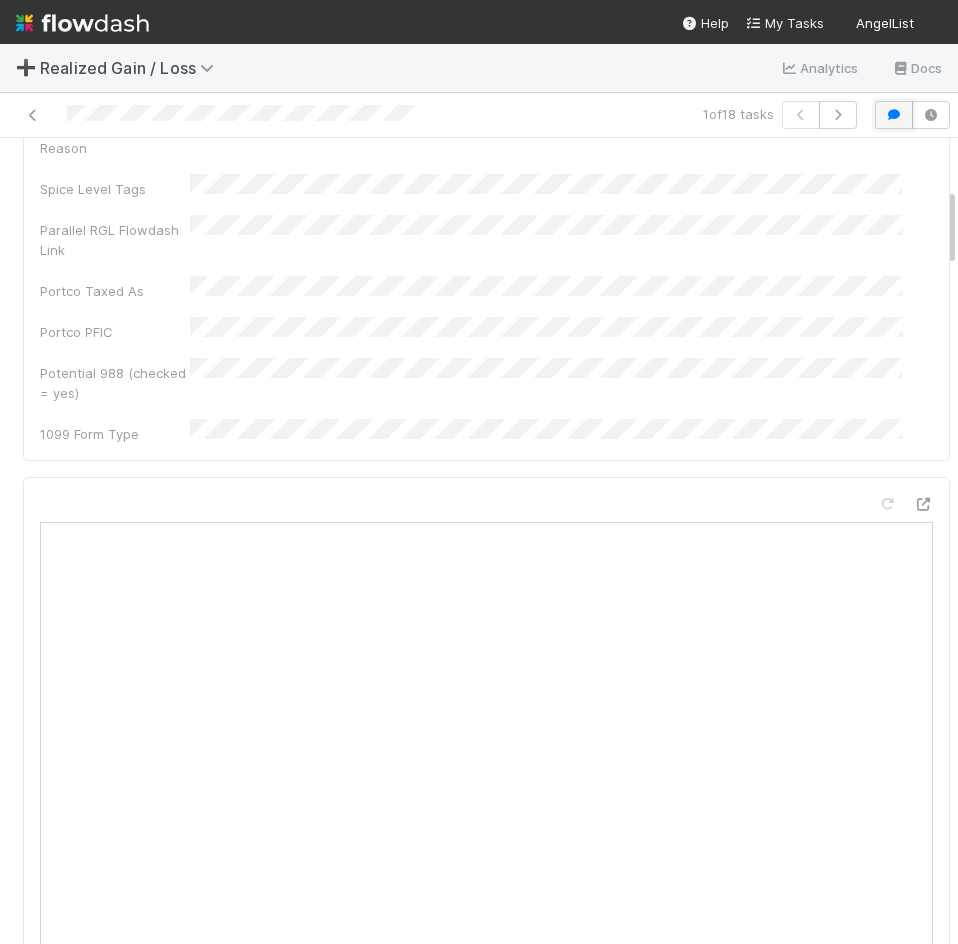 click at bounding box center [894, 115] 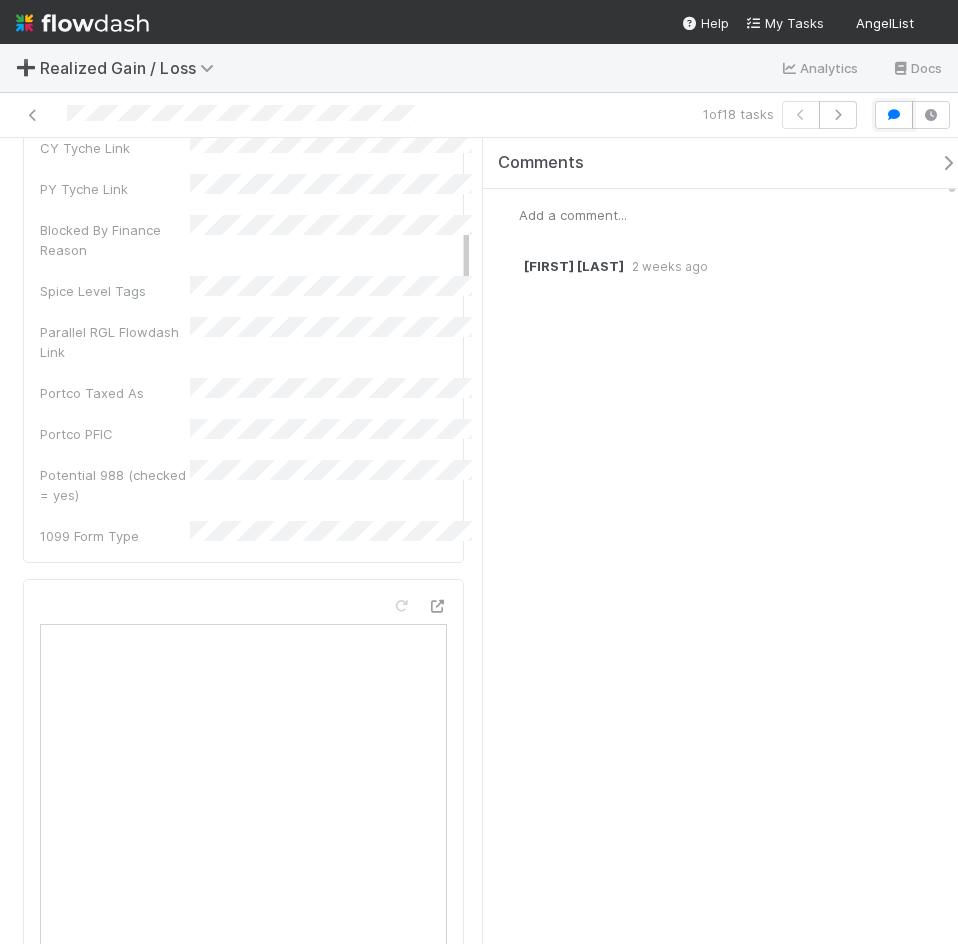 scroll, scrollTop: 762, scrollLeft: 0, axis: vertical 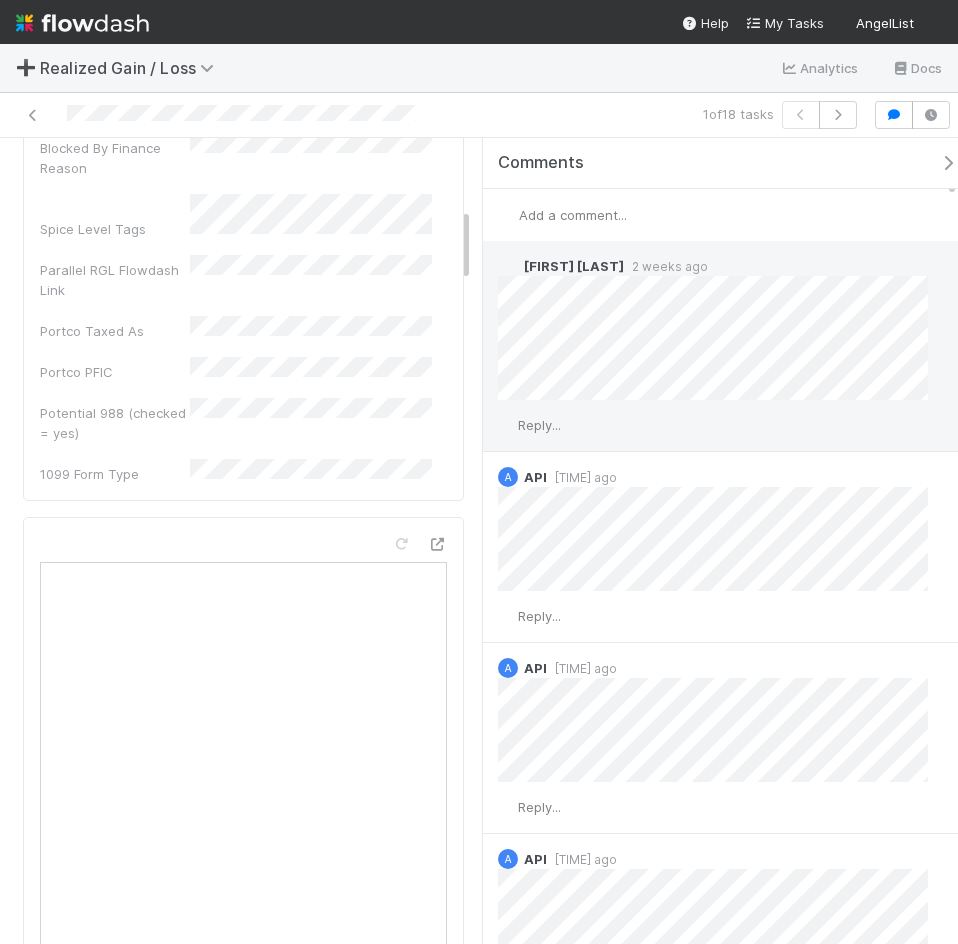 click on "Reply..." at bounding box center [539, 425] 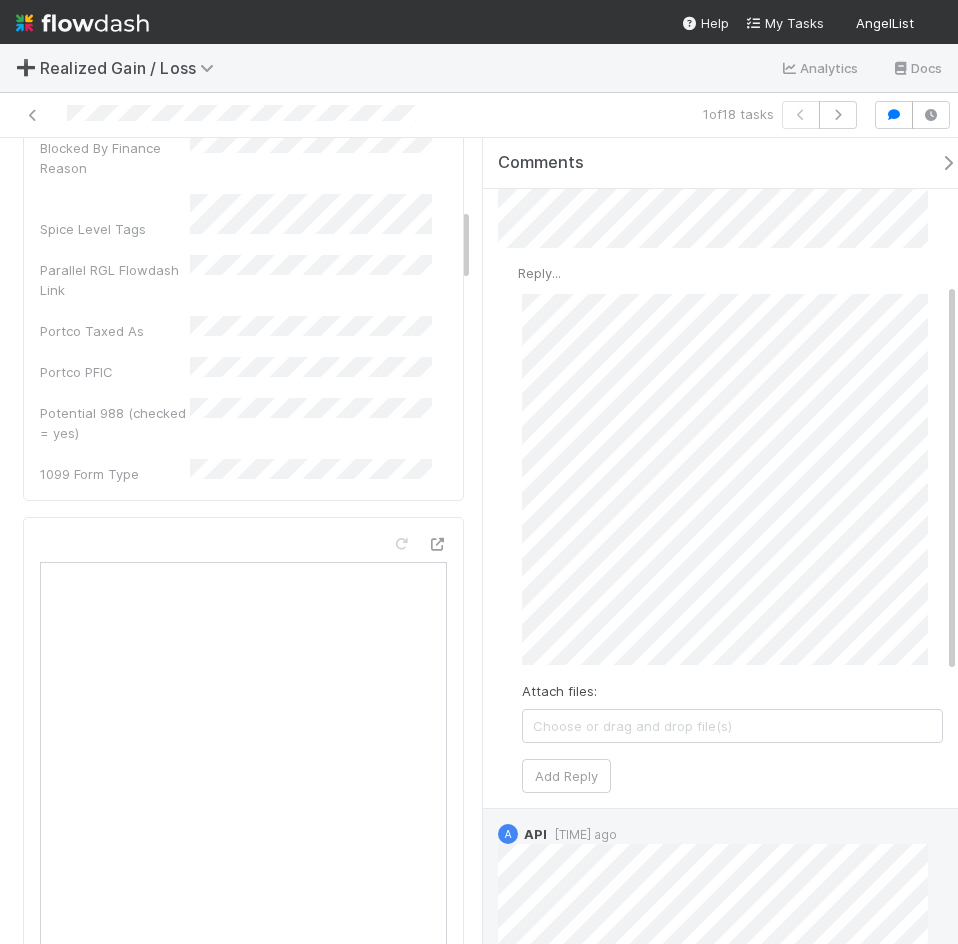 scroll, scrollTop: 300, scrollLeft: 0, axis: vertical 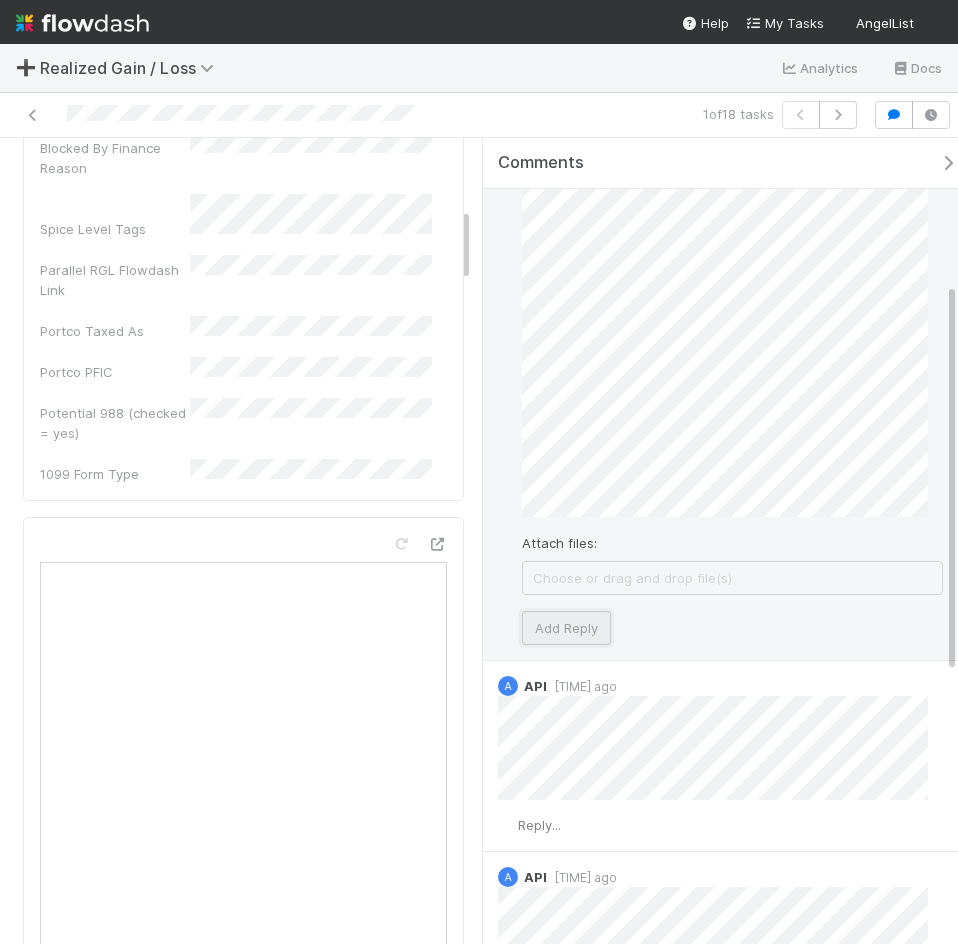 click on "Add Reply" at bounding box center [566, 628] 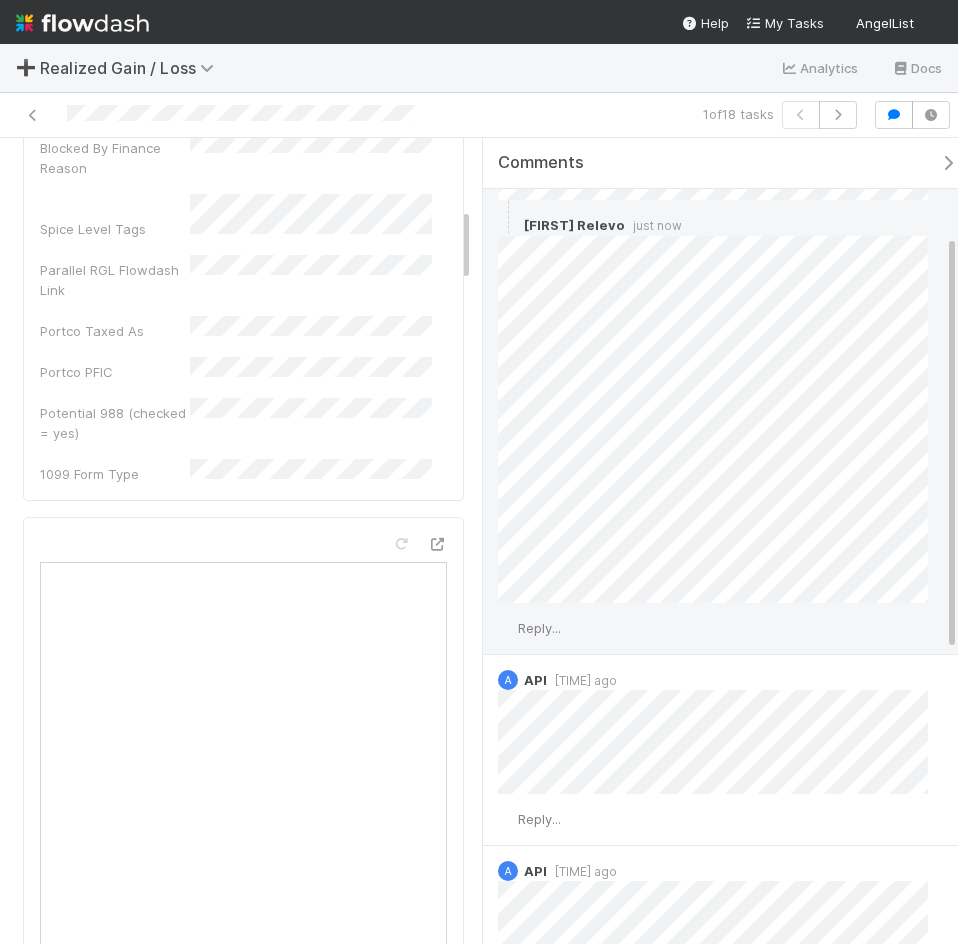 scroll, scrollTop: 0, scrollLeft: 0, axis: both 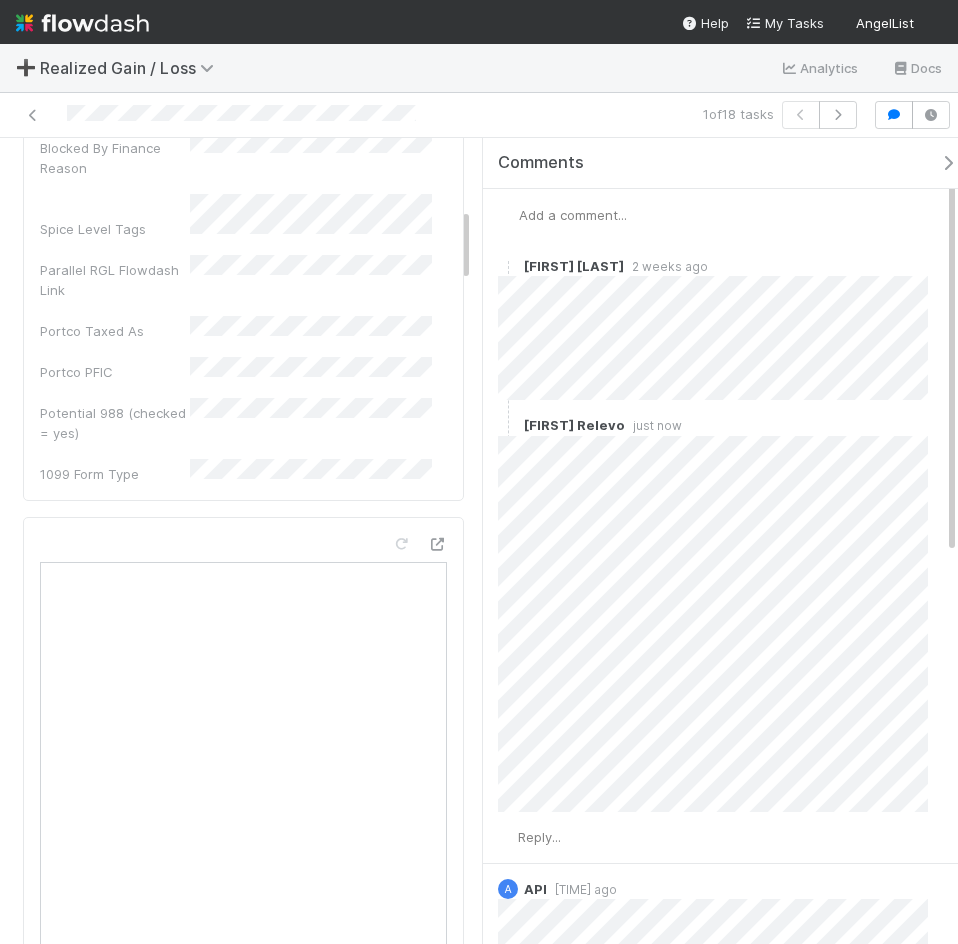 click at bounding box center (948, 163) 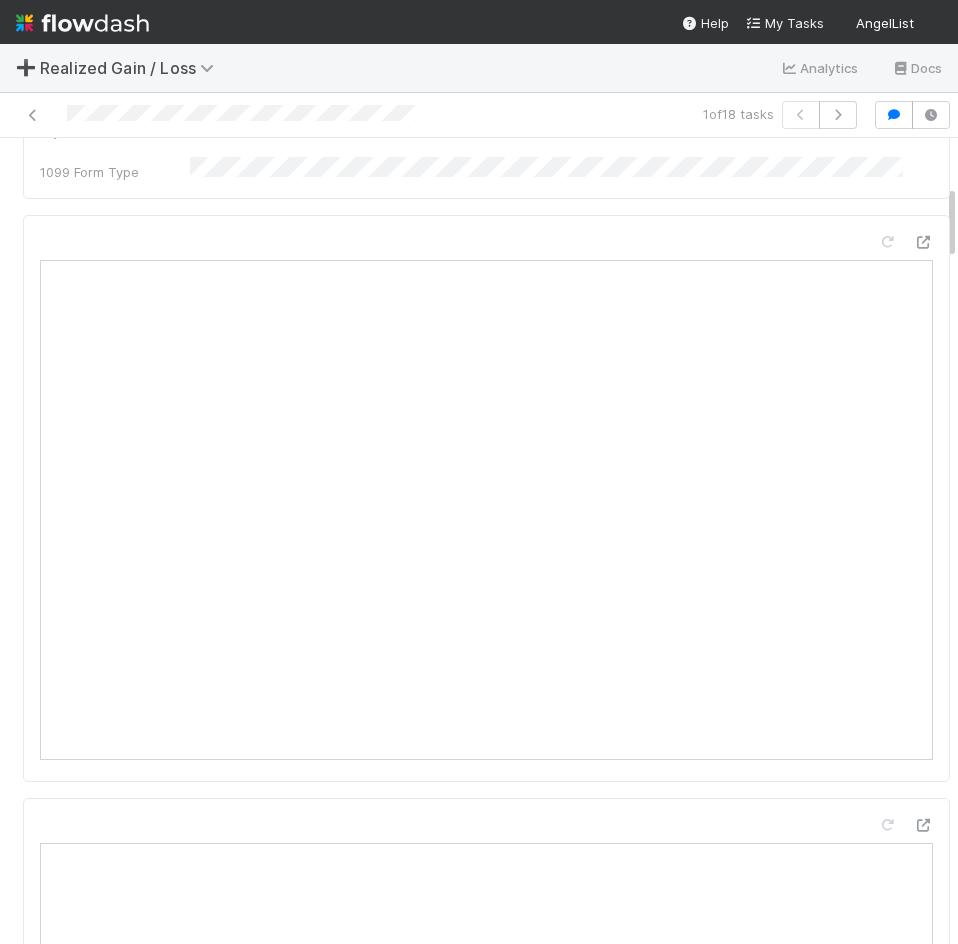 scroll, scrollTop: 0, scrollLeft: 0, axis: both 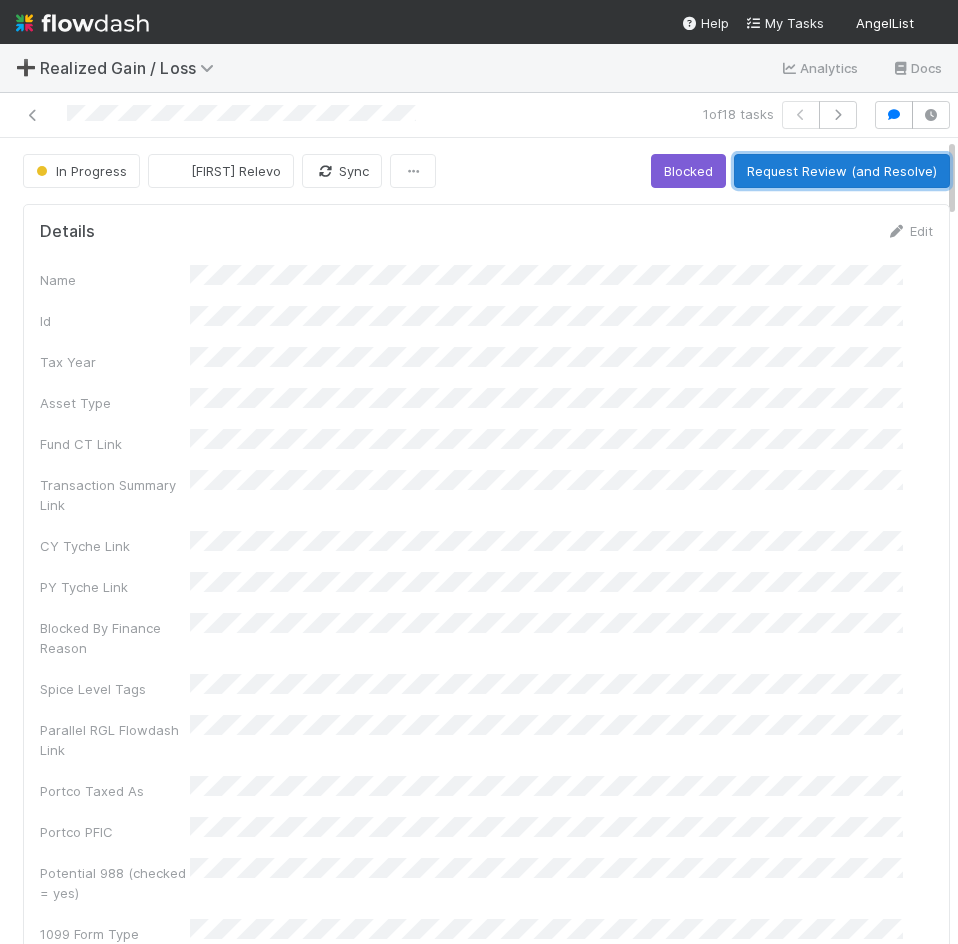 click on "Request Review (and Resolve)" at bounding box center [842, 171] 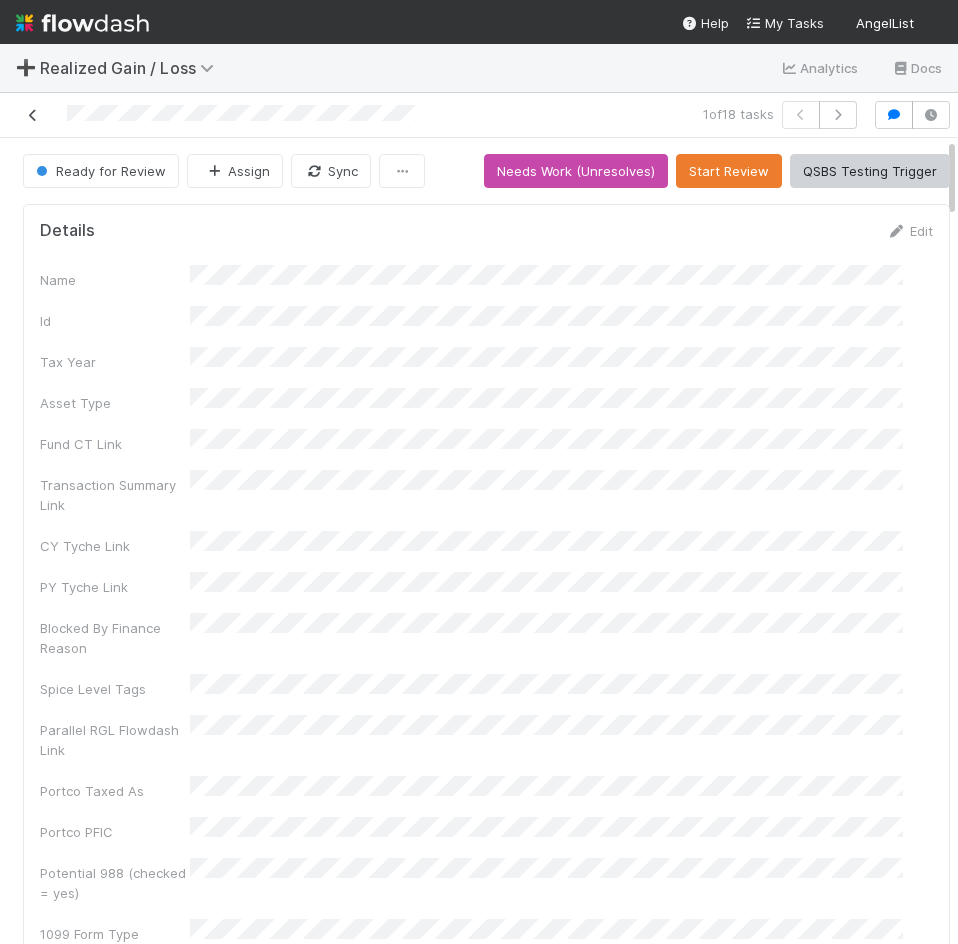 click at bounding box center (33, 115) 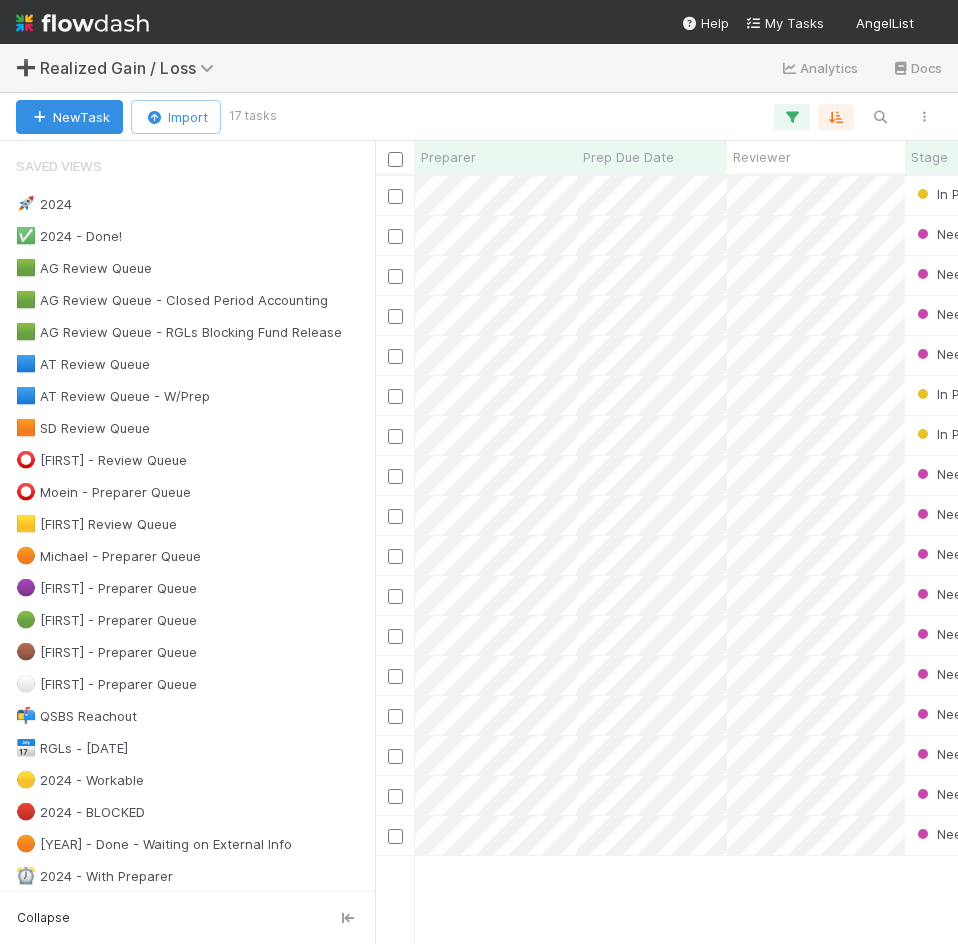 scroll, scrollTop: 16, scrollLeft: 16, axis: both 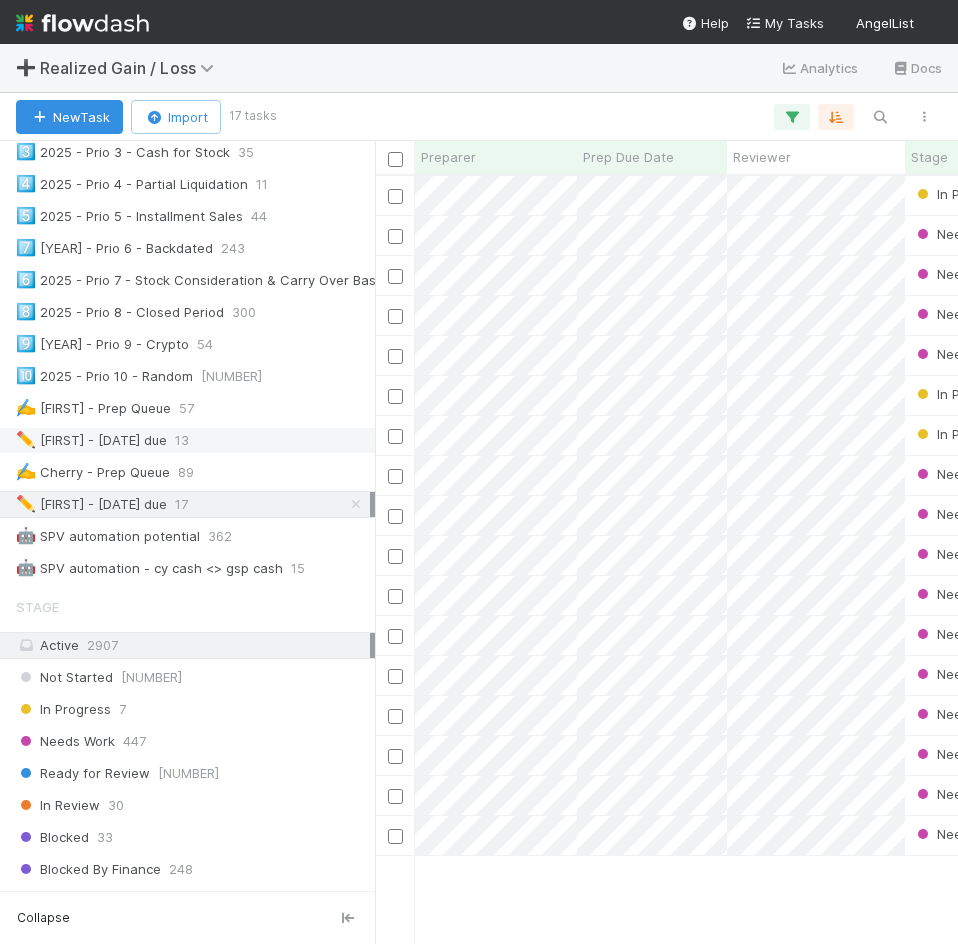 click on "✏️ Earene - 8/1 due" at bounding box center [91, 440] 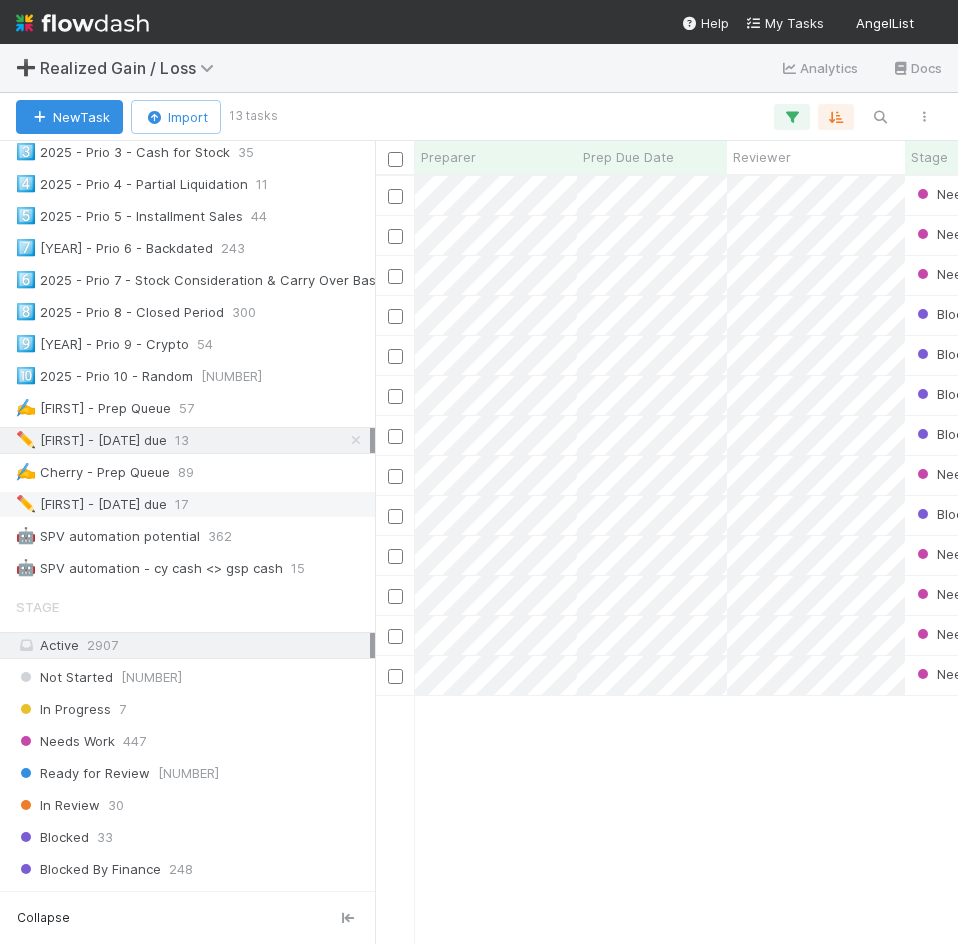 scroll, scrollTop: 16, scrollLeft: 16, axis: both 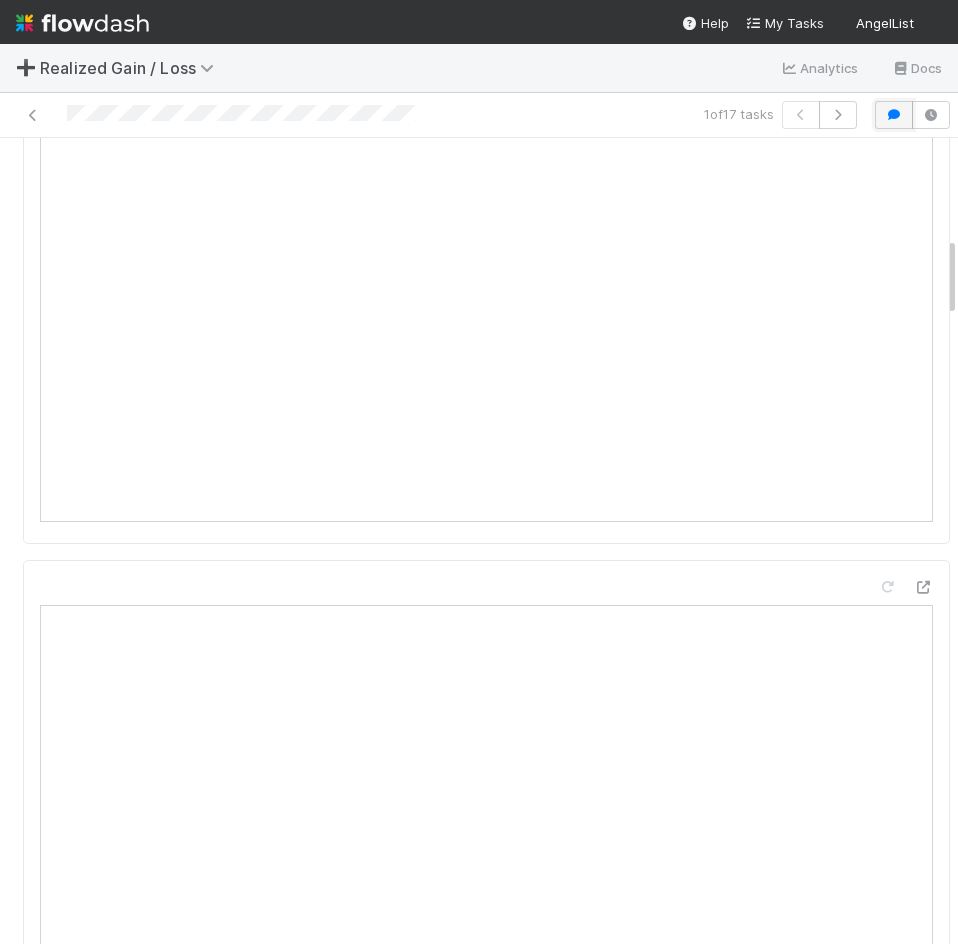click at bounding box center [894, 115] 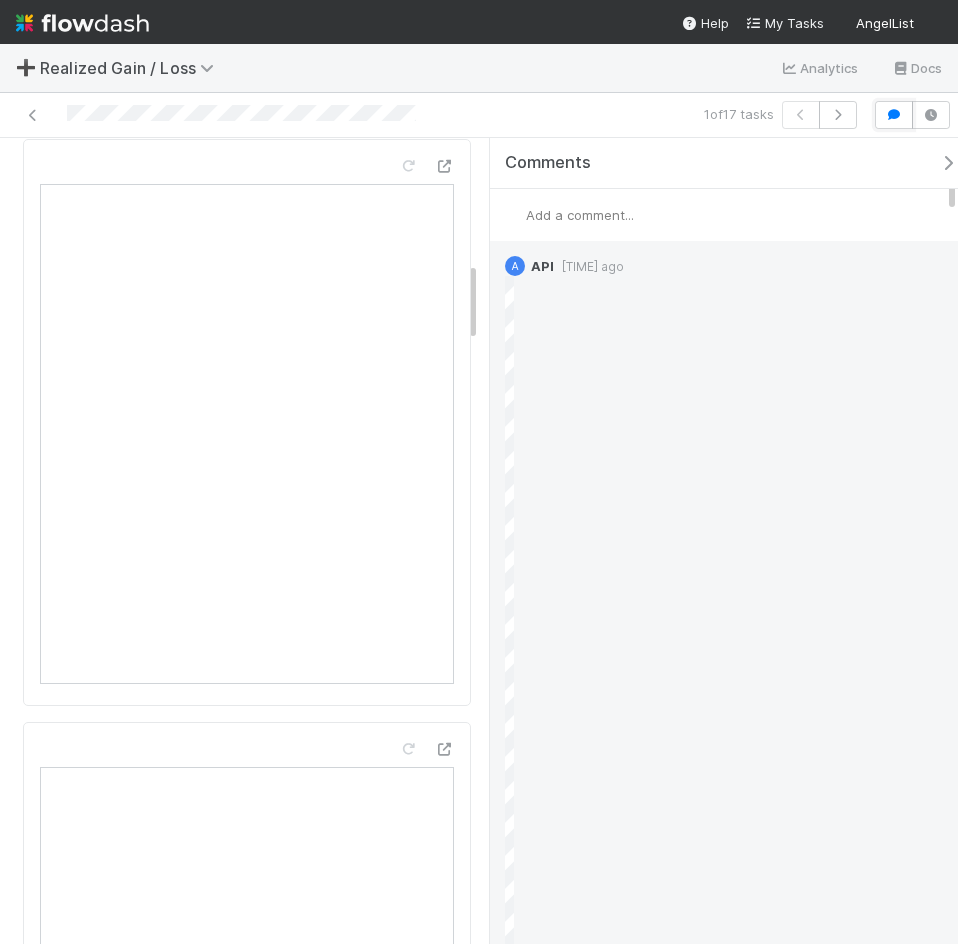 scroll, scrollTop: 1302, scrollLeft: 0, axis: vertical 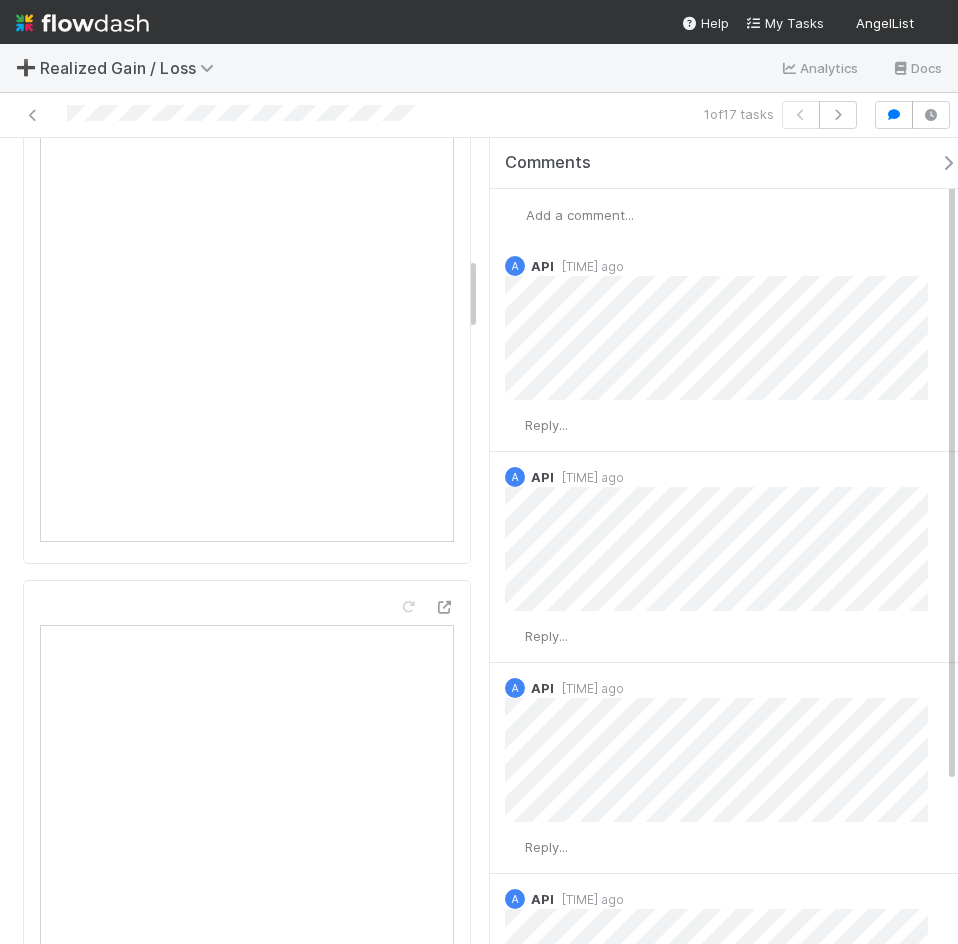 click at bounding box center [948, 163] 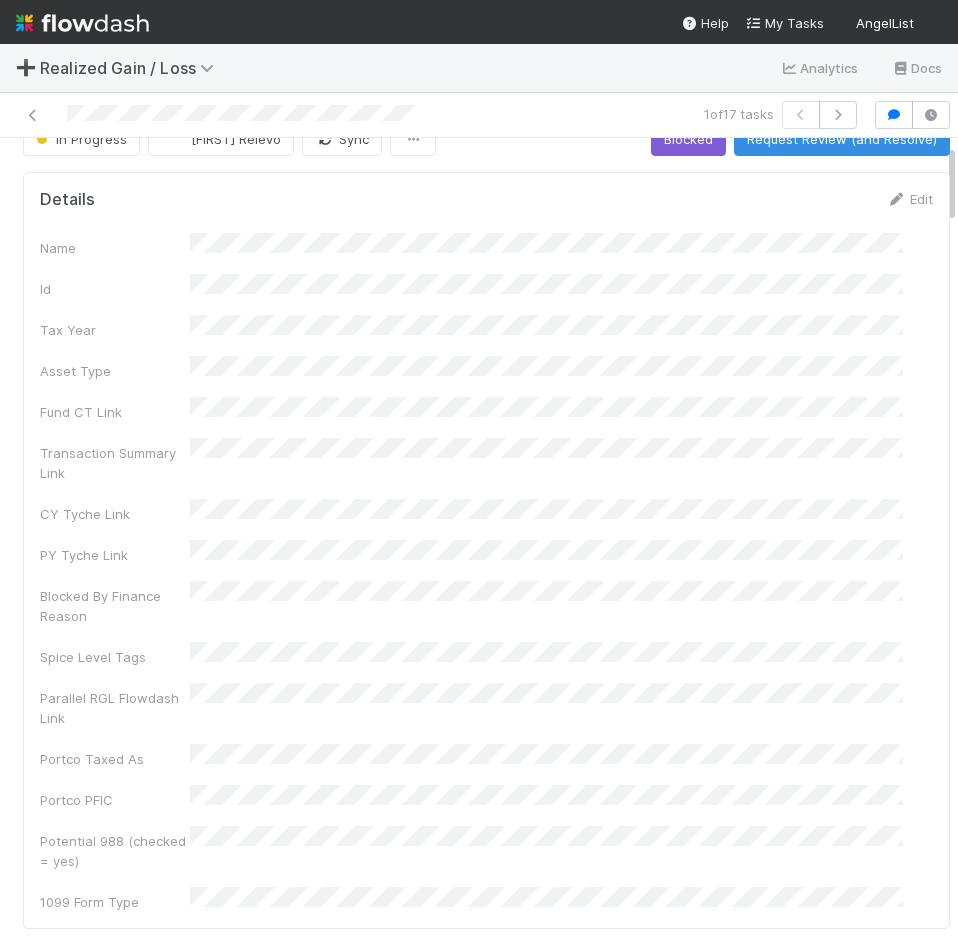 scroll, scrollTop: 0, scrollLeft: 0, axis: both 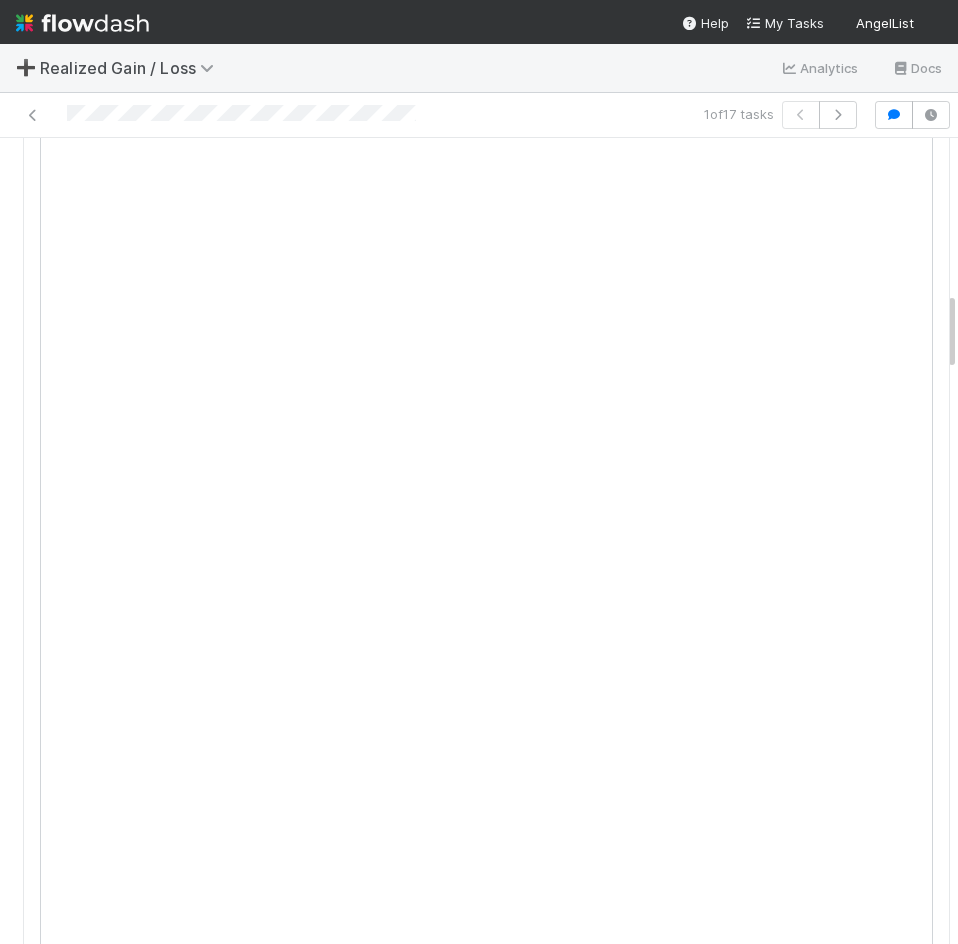 click on "In Progress Cherry Relevo Sync Blocked Request Review (and Resolve) Details Edit Name  Id  Tax Year  Asset Type  Fund CT Link  Transaction Summary Link  CY Tyche Link  PY Tyche Link  Blocked By Finance Reason  Spice Level Tags  Parallel RGL Flowdash Link  Portco Taxed As  Portco PFIC  Potential 988 (checked = yes)  1099 Form Type  Distributions   Create a new  task Link an existing  task Portco   Unlink Edit Assigned To Stage Name  Id  URL  Preparer  Reviewer  Relinked At  Num tasks  Num manually prepped  Ready to assign?  Created On Updated On Portco for assignment (prep)   Unlink Edit Assigned To Stage Name  Id  URL  Preparer  Reviewer  Relinked At  Num tasks  Num manually prepped  Ready to assign?  Created On Updated On Portco for assignment (review)   Unlink Edit Assigned To Stage Name  Id  URL  Preparer  Reviewer  Relinked At  Num tasks  Num manually prepped  Ready to assign?  Created On Updated On Data Flags   Activity Log Undo Last Action Export as CSV 7/29/25, 6:33:20 AM GMT+8  was triggered" at bounding box center [479, 541] 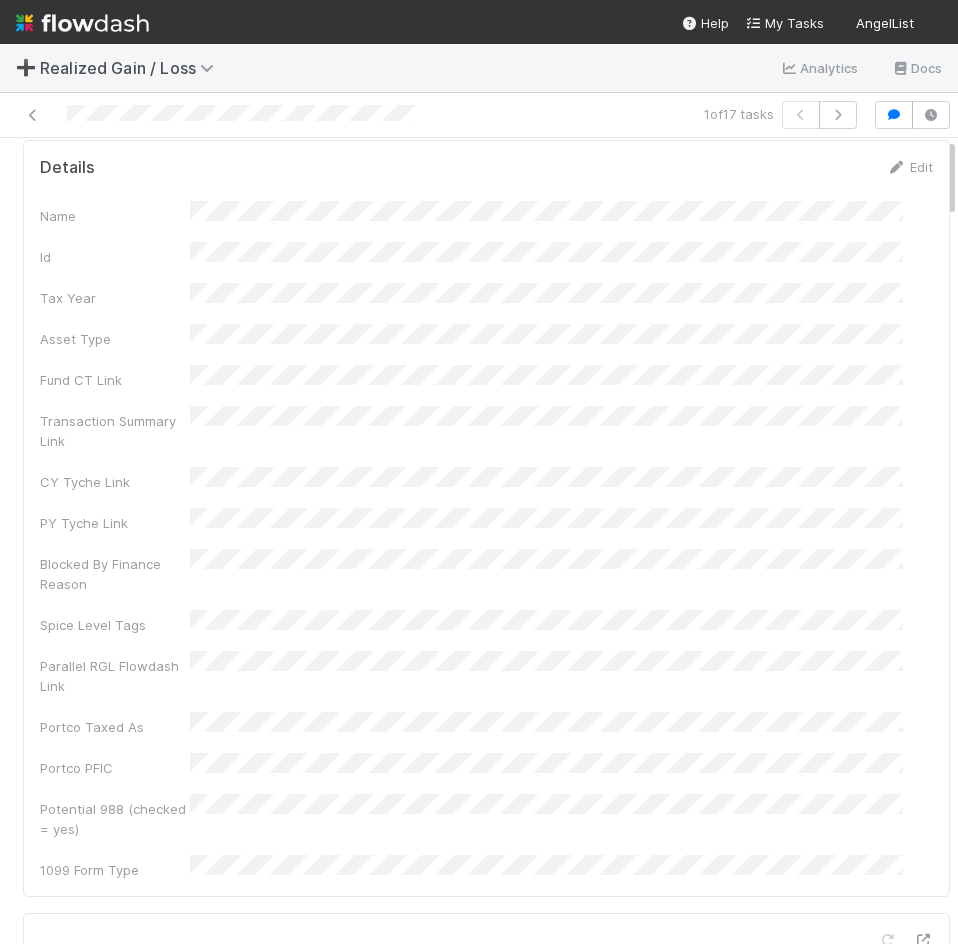 scroll, scrollTop: 0, scrollLeft: 0, axis: both 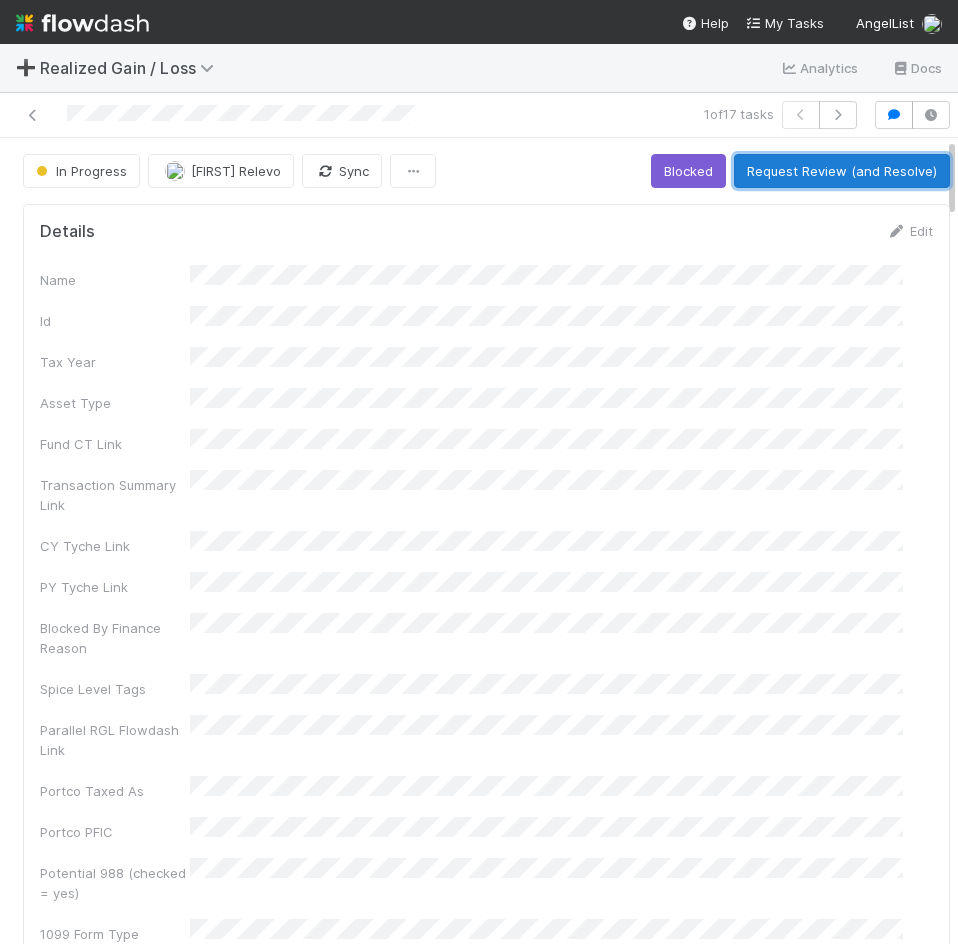 click on "Request Review (and Resolve)" at bounding box center (842, 171) 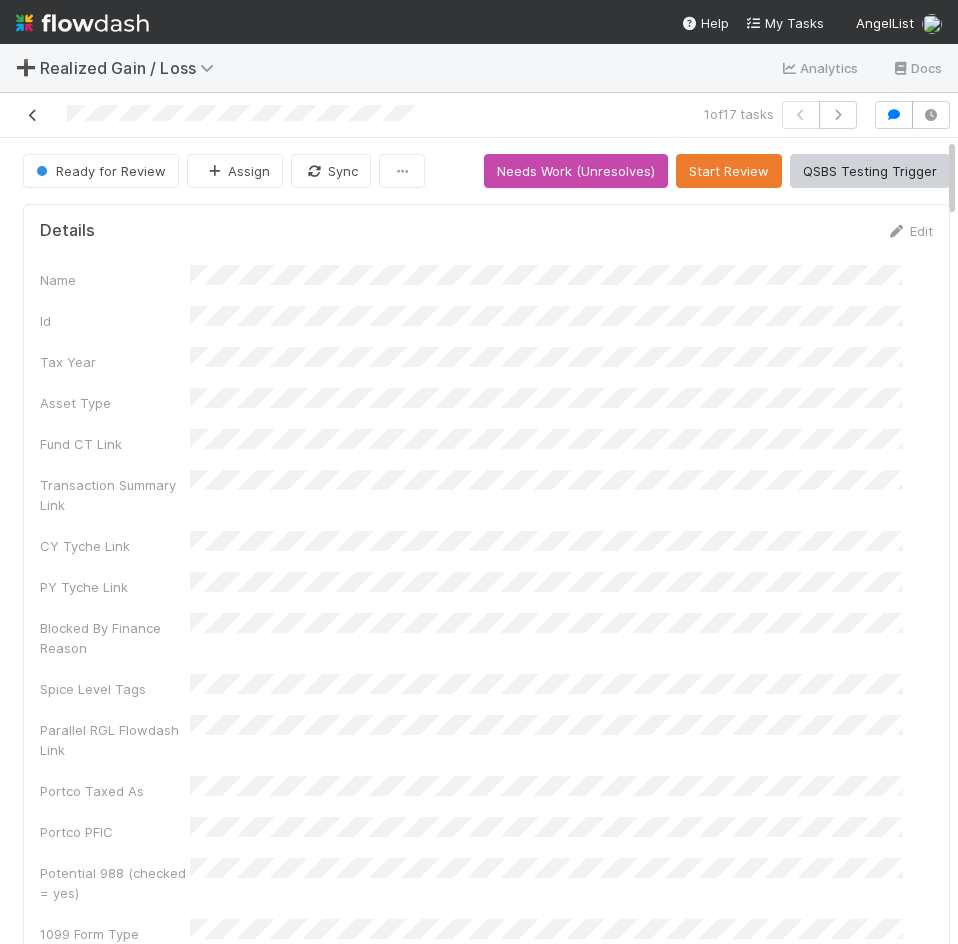 click at bounding box center [33, 115] 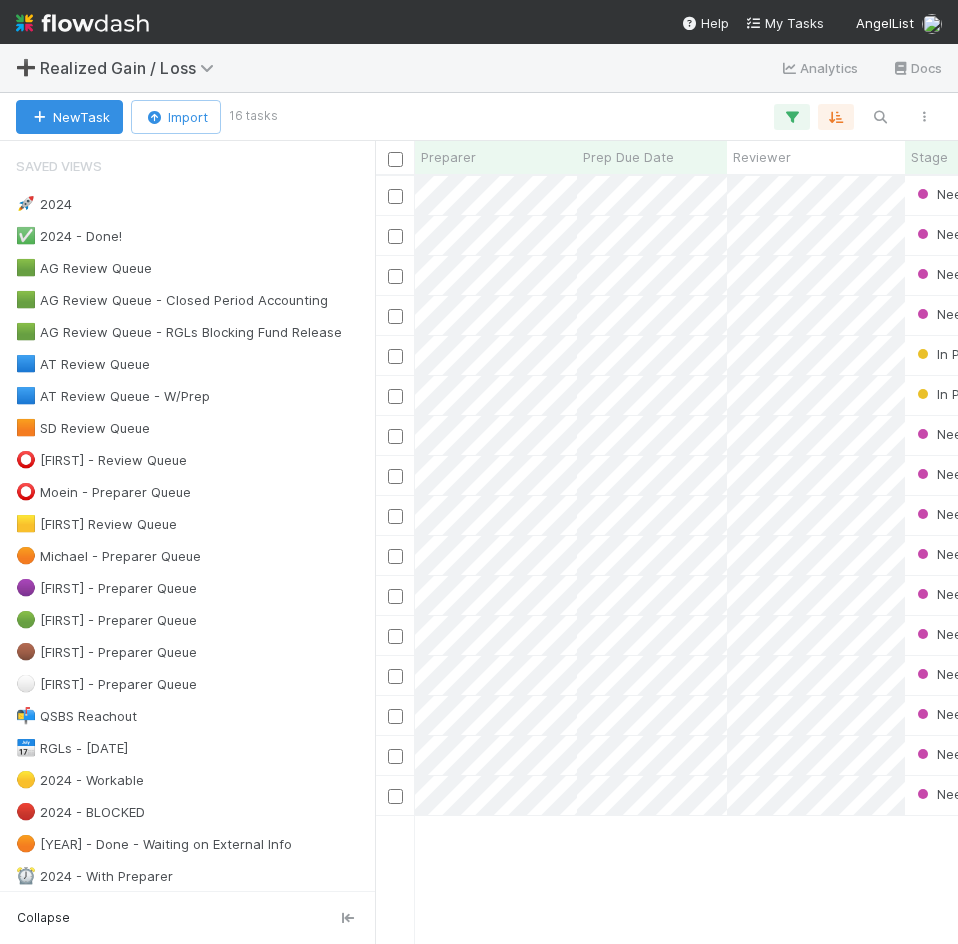 scroll, scrollTop: 16, scrollLeft: 16, axis: both 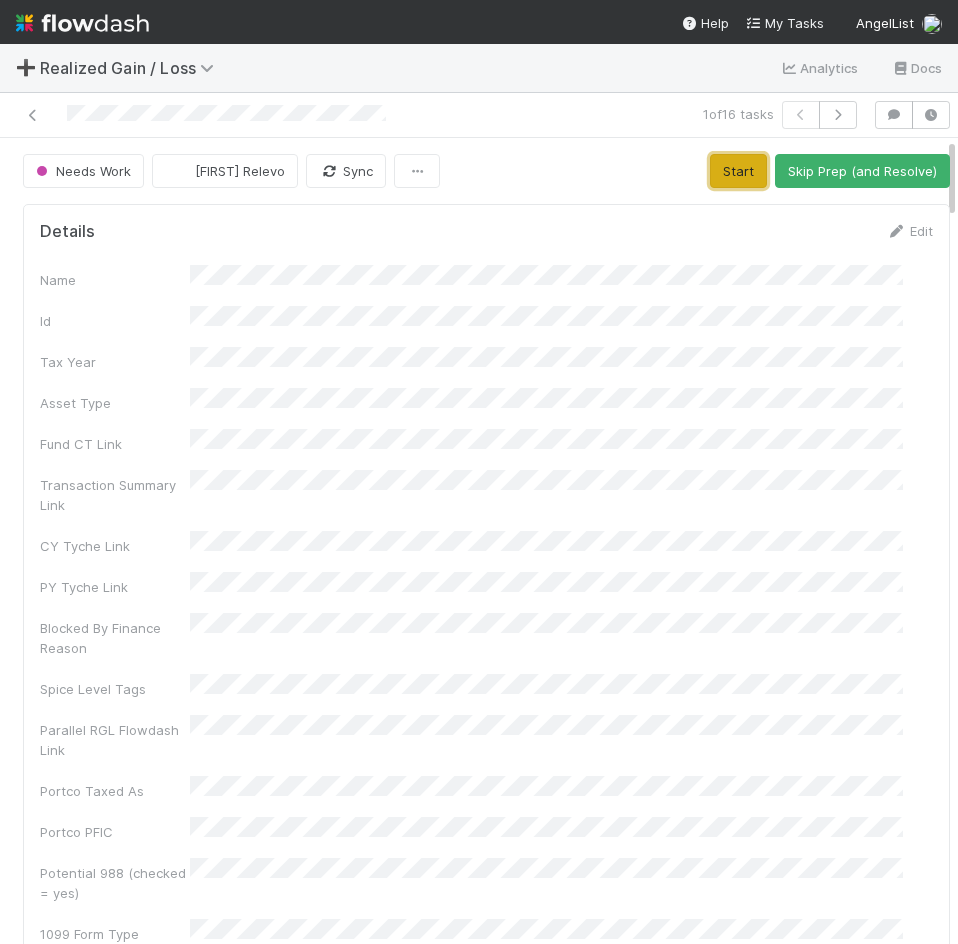 click on "Start" at bounding box center [738, 171] 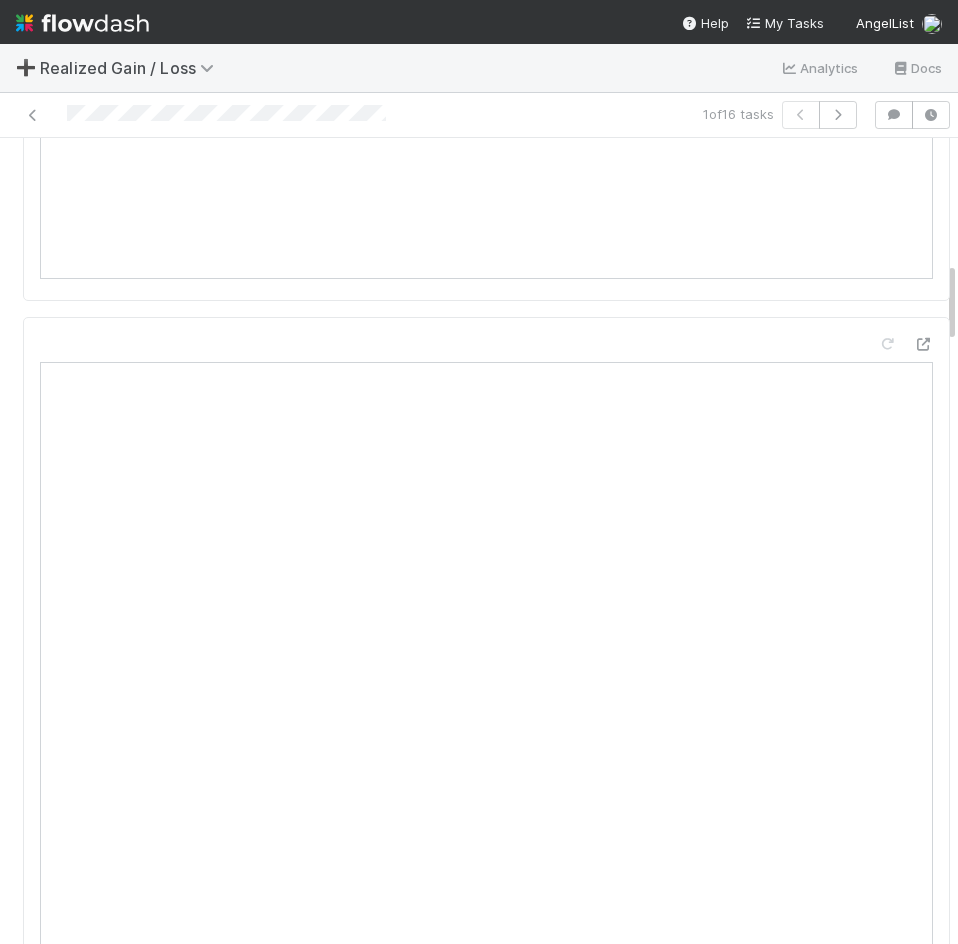 scroll, scrollTop: 1100, scrollLeft: 0, axis: vertical 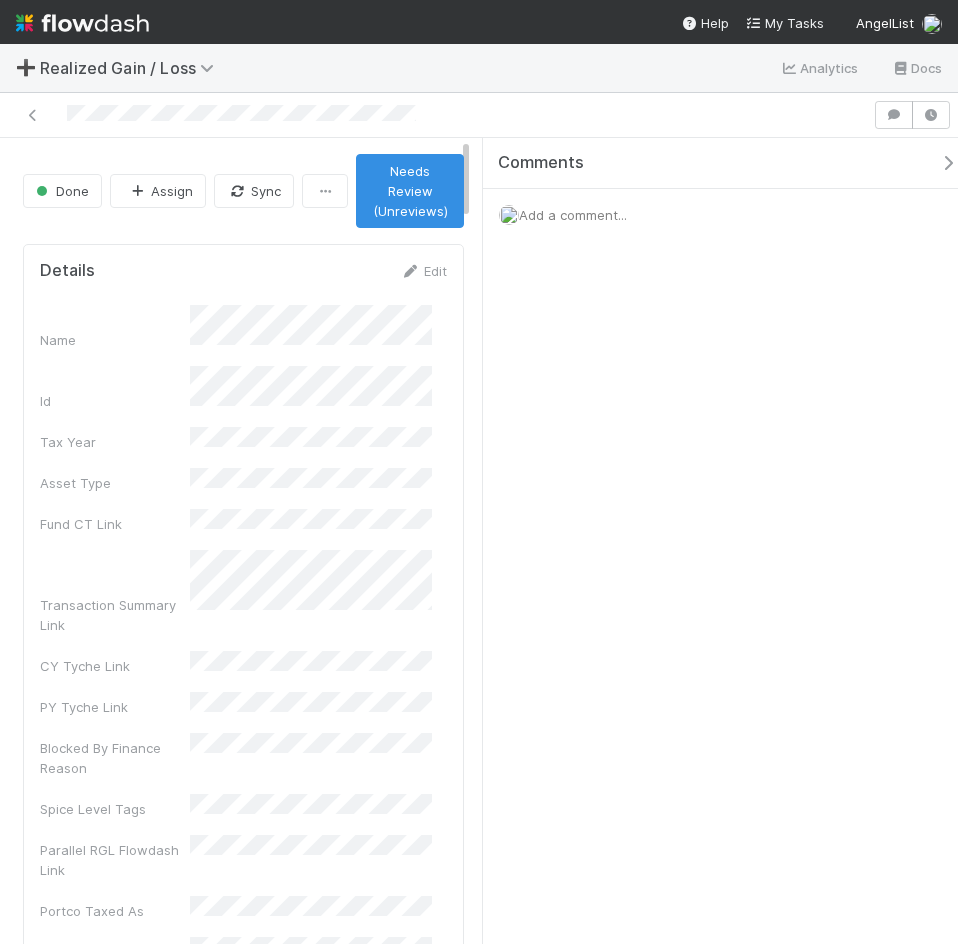 click at bounding box center (948, 163) 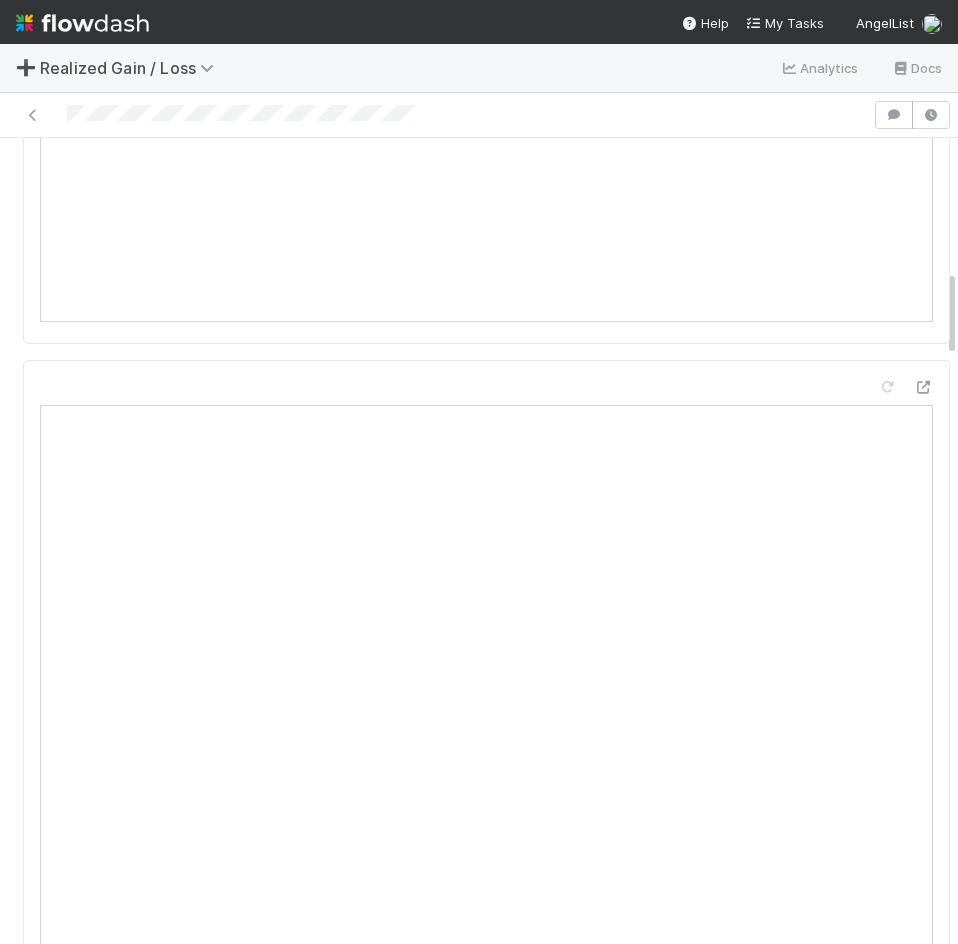 scroll, scrollTop: 1300, scrollLeft: 0, axis: vertical 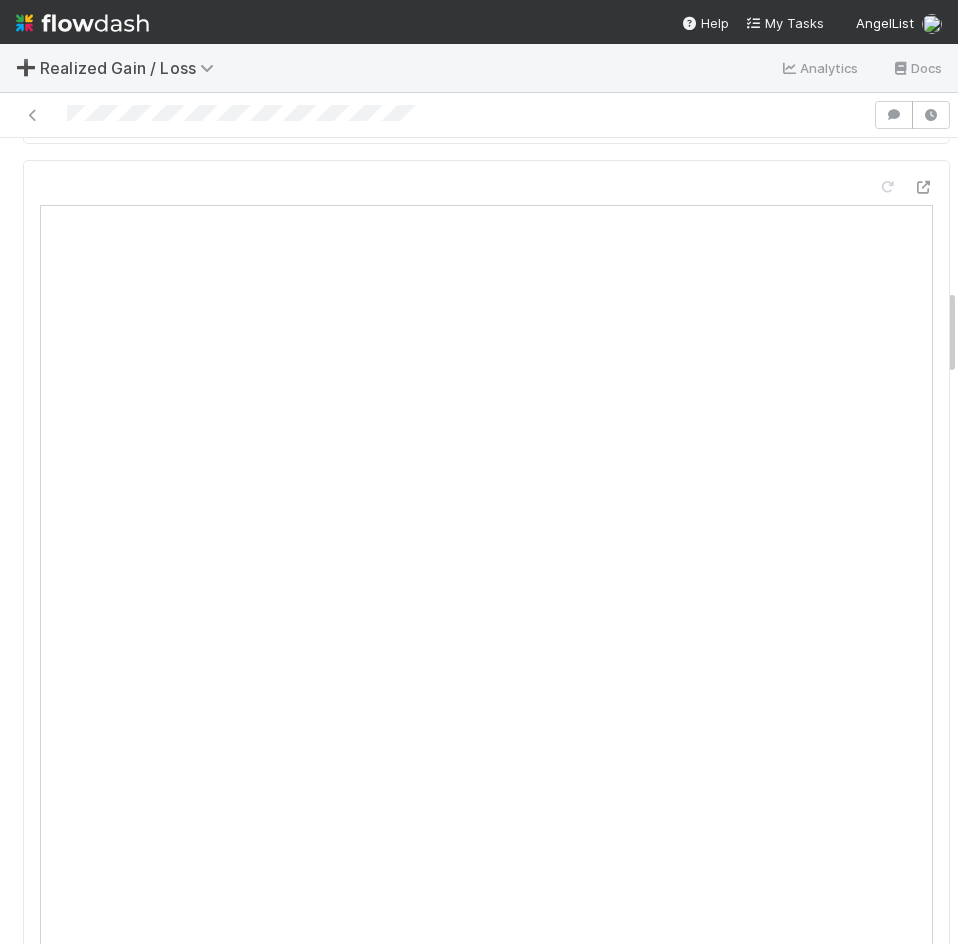 type 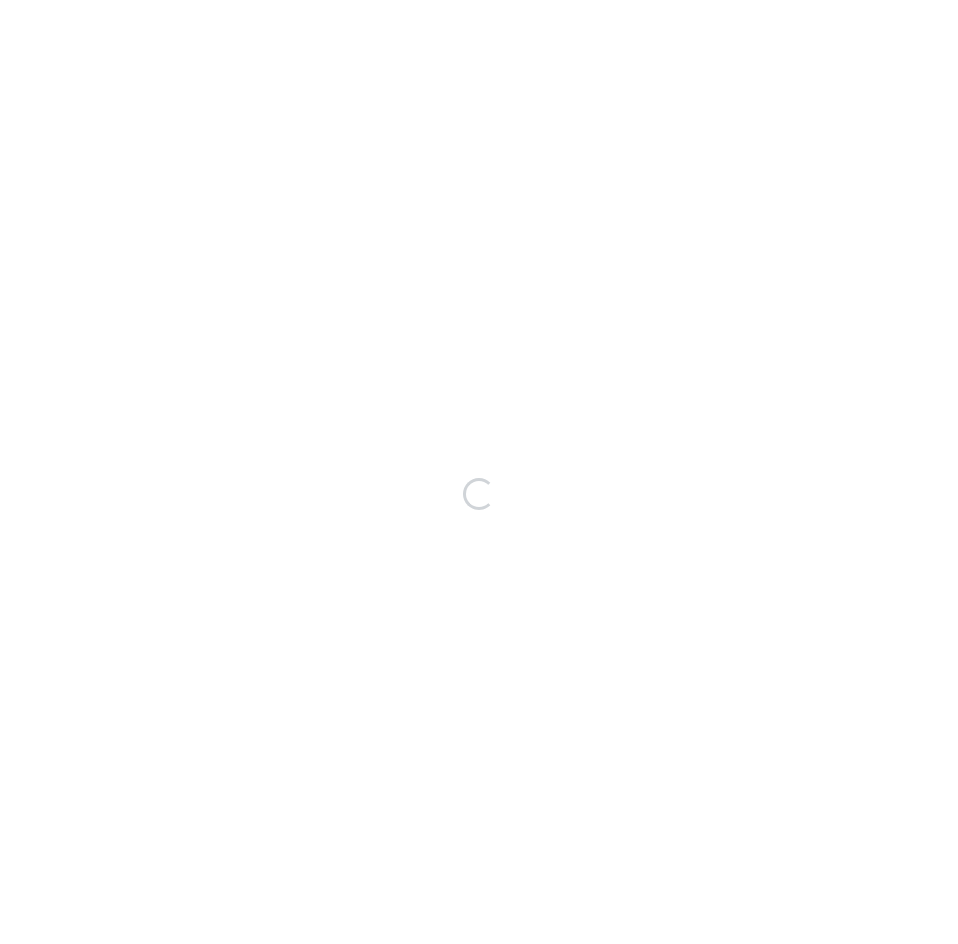 scroll, scrollTop: 0, scrollLeft: 0, axis: both 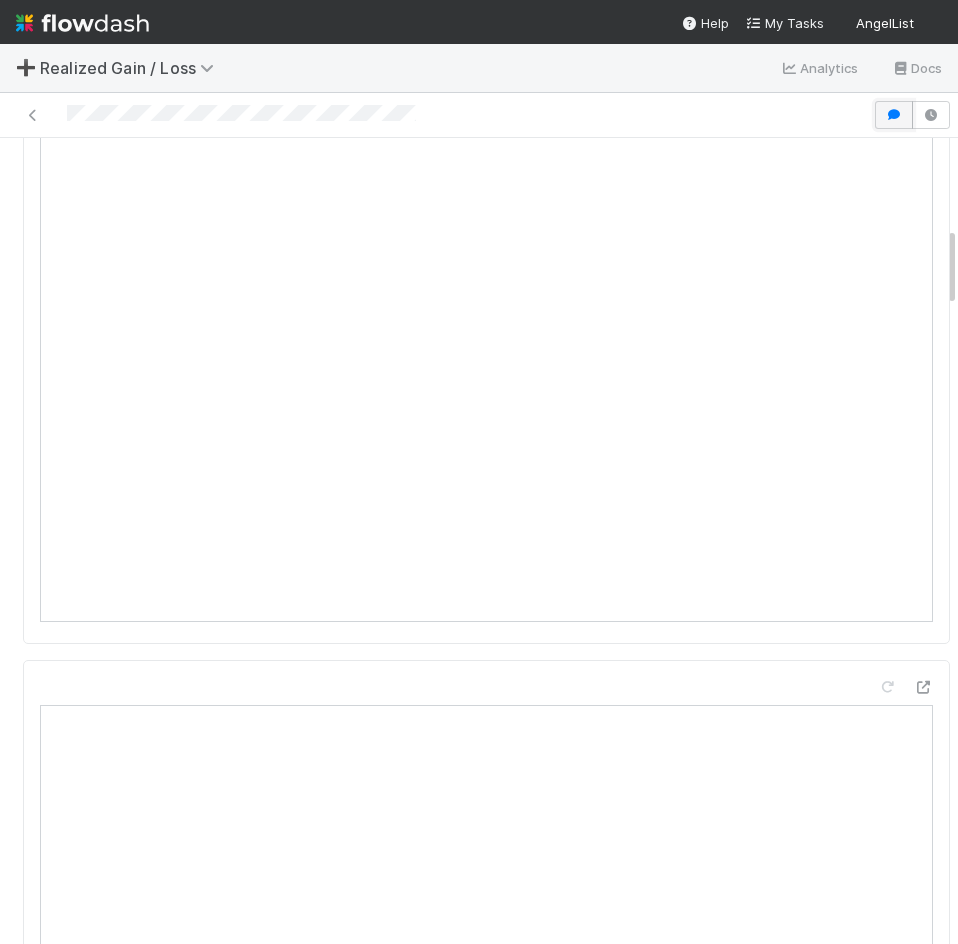 click at bounding box center [894, 115] 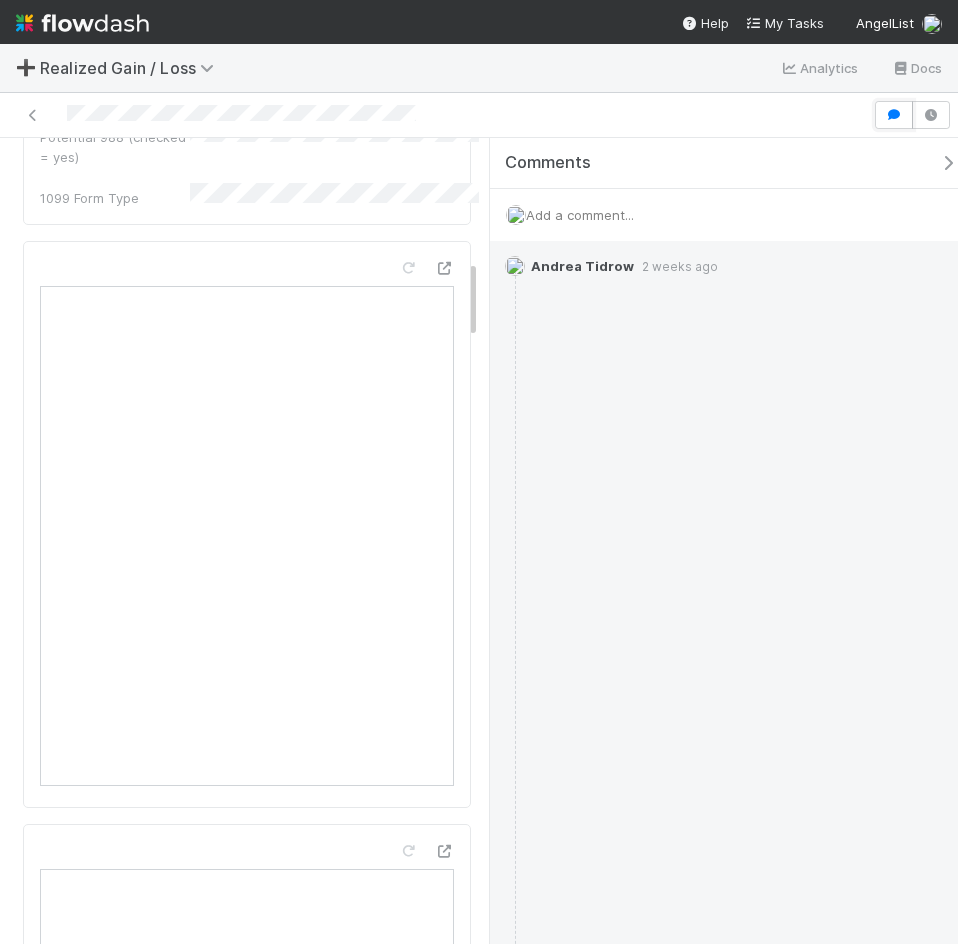 scroll, scrollTop: 1244, scrollLeft: 0, axis: vertical 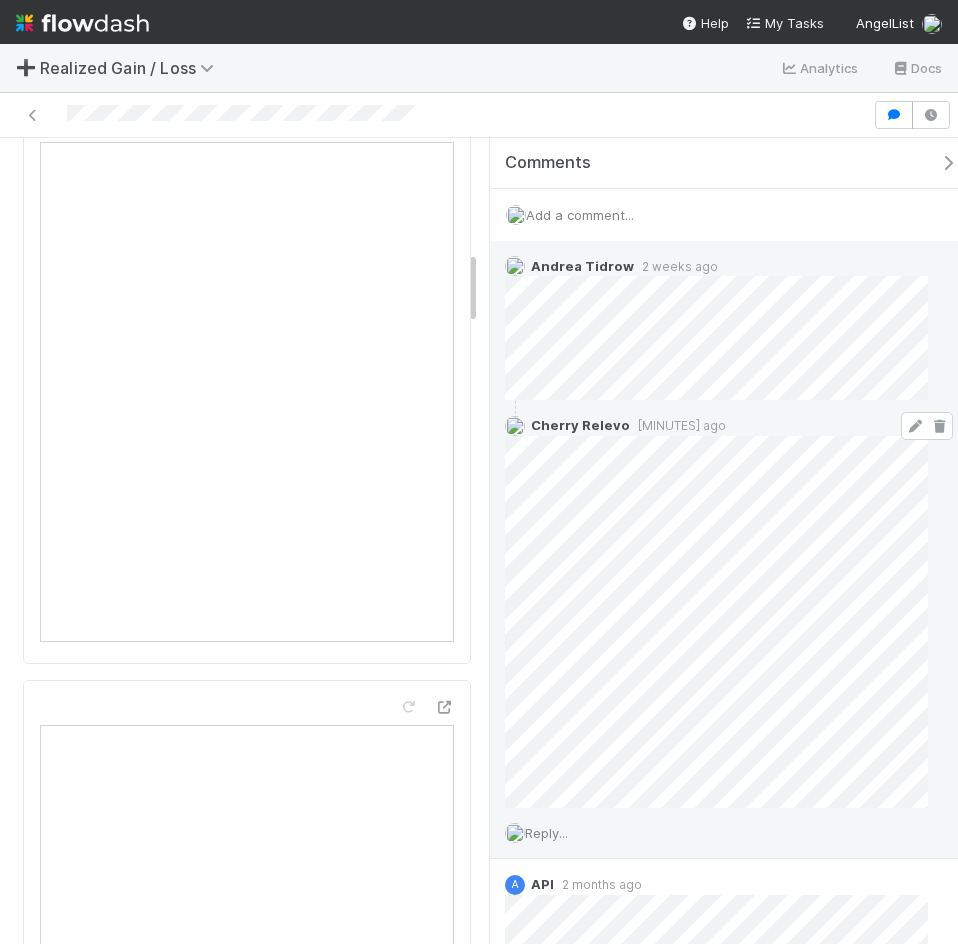 click at bounding box center (915, 426) 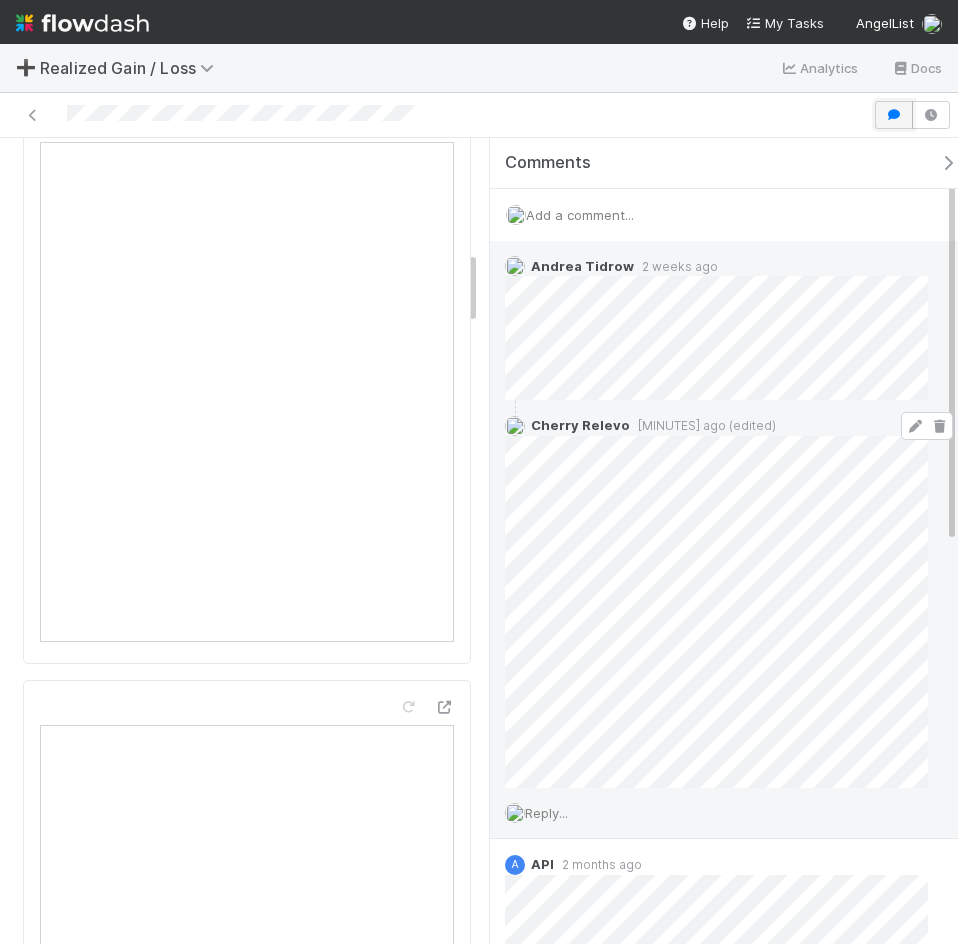 click at bounding box center (894, 115) 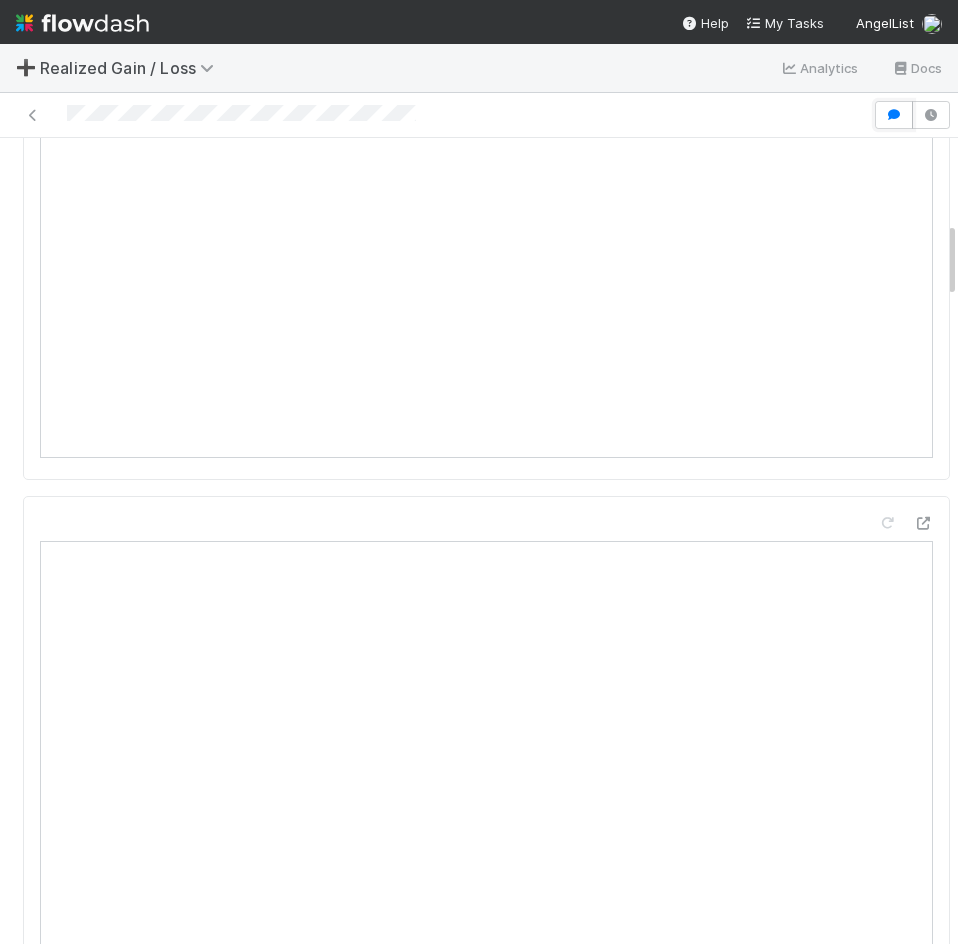 scroll, scrollTop: 900, scrollLeft: 0, axis: vertical 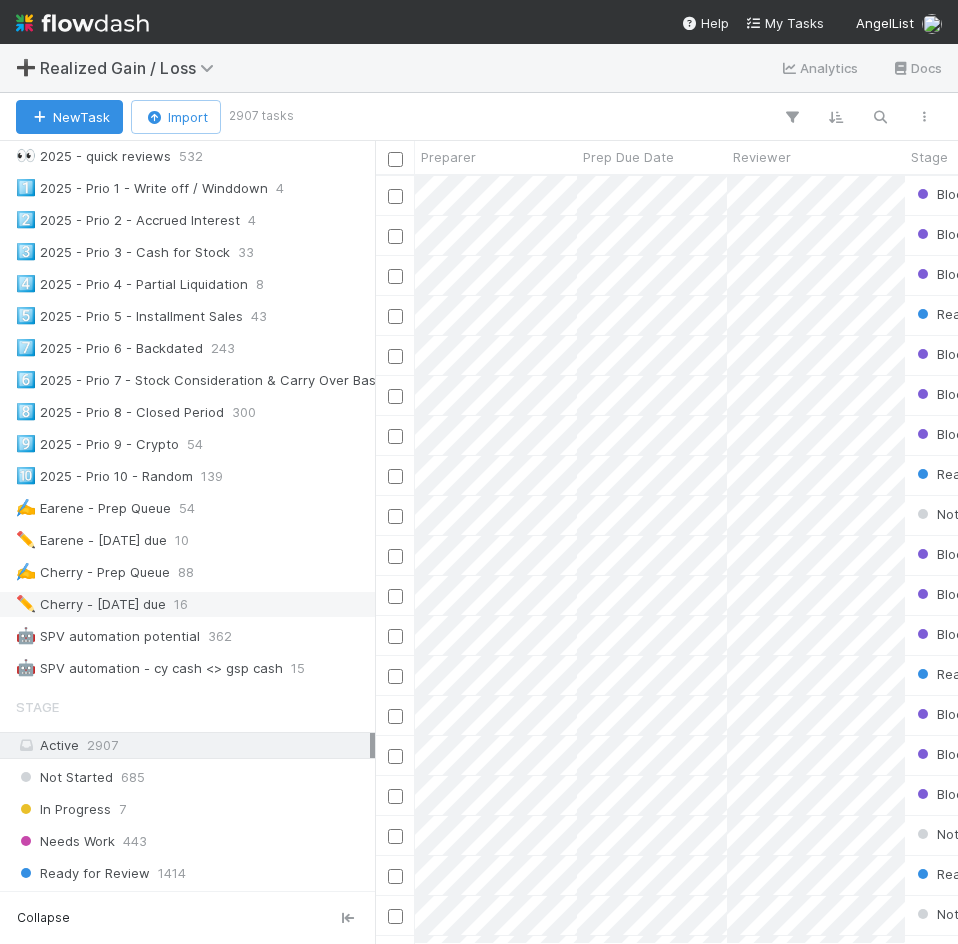 click on "✏️ Cherry - [DATE] due" at bounding box center (91, 604) 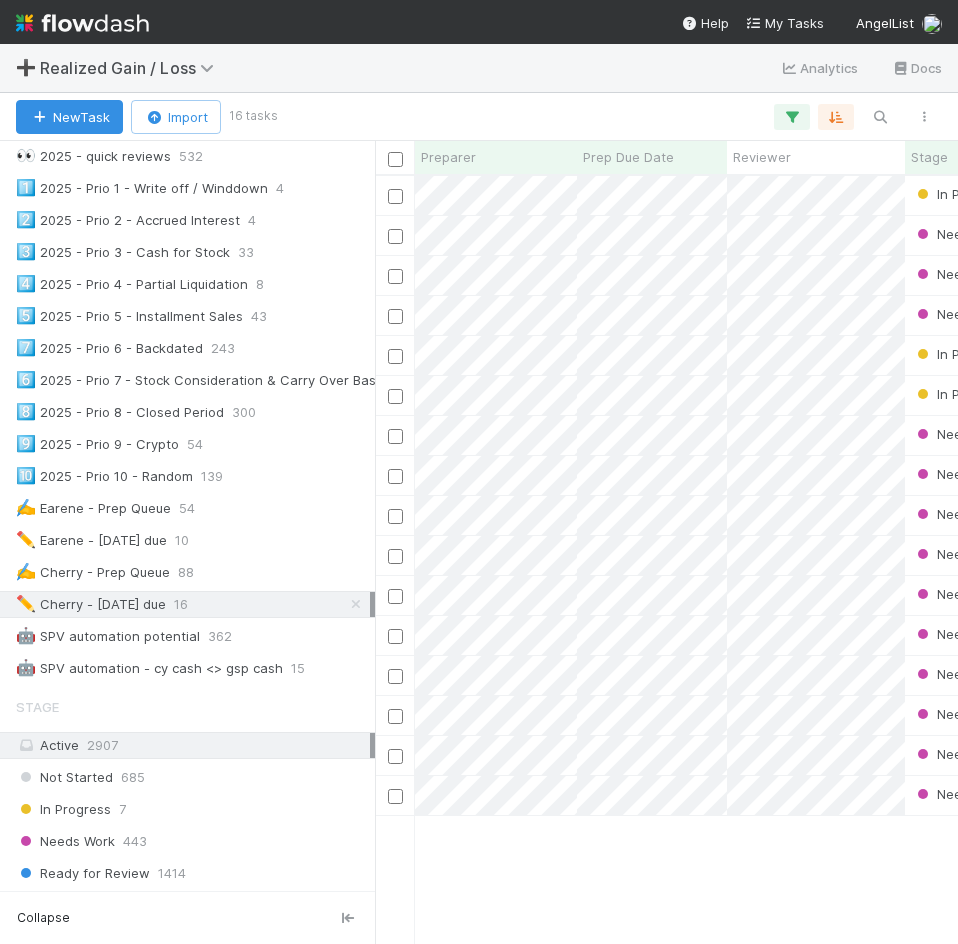 scroll, scrollTop: 16, scrollLeft: 16, axis: both 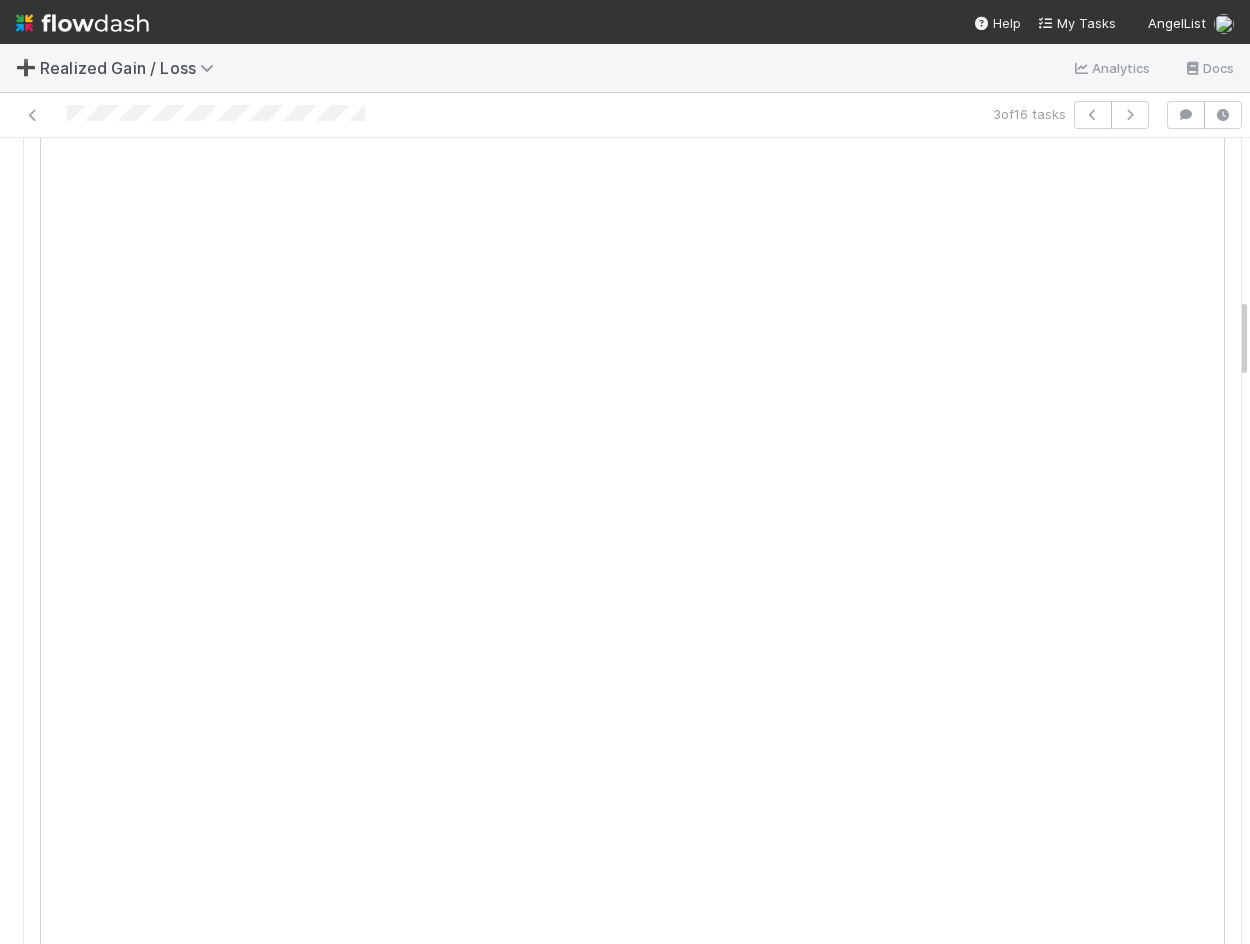 click on "🔴 Reminder: Please make sure to also resolve the Parallel RGL Flowdash Task Details Edit Name  Id  Tax Year  Asset Type  Fund CT Link  Transaction Summary Link  CY Tyche Link  PY Tyche Link  Blocked By Finance Reason  Spice Level Tags  Parallel RGL Flowdash Link  Portco Taxed As  Portco PFIC  Potential 988 (checked = yes)  1099 Form Type  Distributions   Create a new  task Link an existing  task Portco   Unlink Edit Assigned To Stage Name  Id  URL  Preparer  Reviewer  Relinked At  Num tasks  Num manually prepped  Ready to assign?  Created On Updated On Portco for assignment (prep)   Unlink Edit Assigned To Stage Name  Id  URL  Preparer  Reviewer  Relinked At  Num tasks  Num manually prepped  Ready to assign?  Created On Updated On Portco for assignment (review)   Unlink Edit Assigned To Stage Name  Id  URL  Preparer  Reviewer  Relinked At  Num tasks  Num manually prepped  Ready to assign?  Created On Updated On Data Flags   Activity Log Undo Last Action Export as CSV 7/29/25, 6:33:05 AM GMT+8 Andrea Tidrow" at bounding box center (632, 2750) 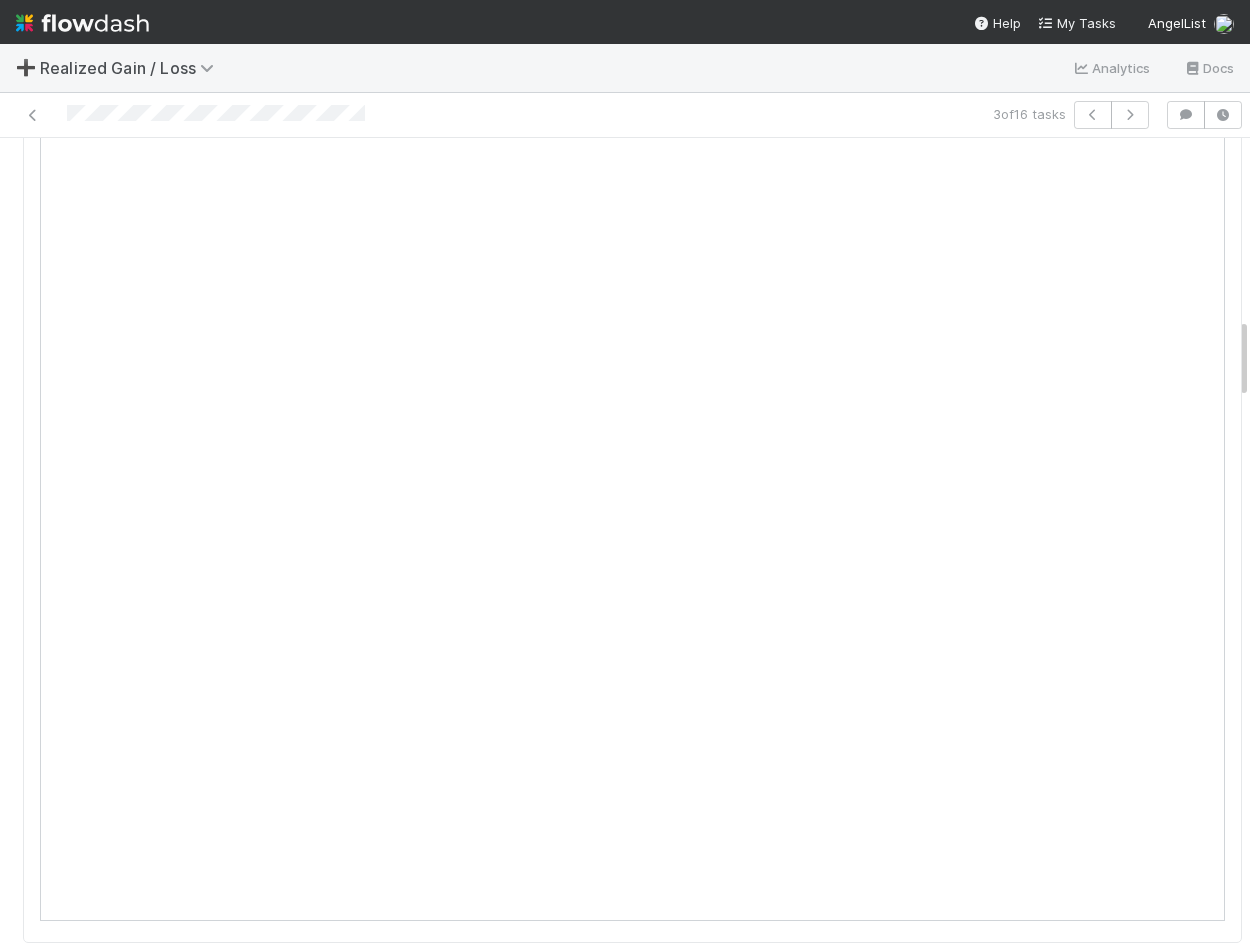 scroll, scrollTop: 1800, scrollLeft: 0, axis: vertical 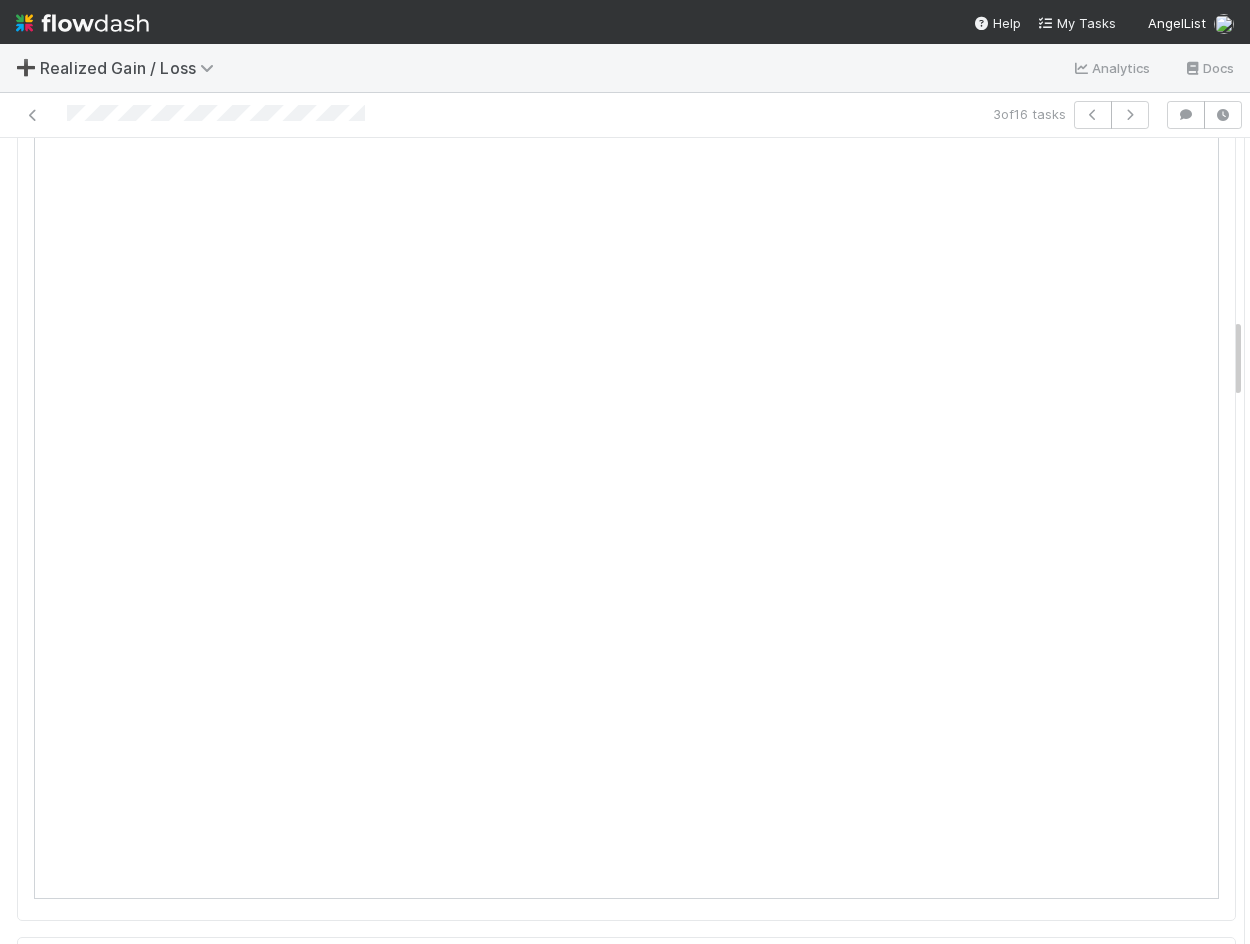 drag, startPoint x: 1226, startPoint y: 371, endPoint x: 1238, endPoint y: 383, distance: 16.970562 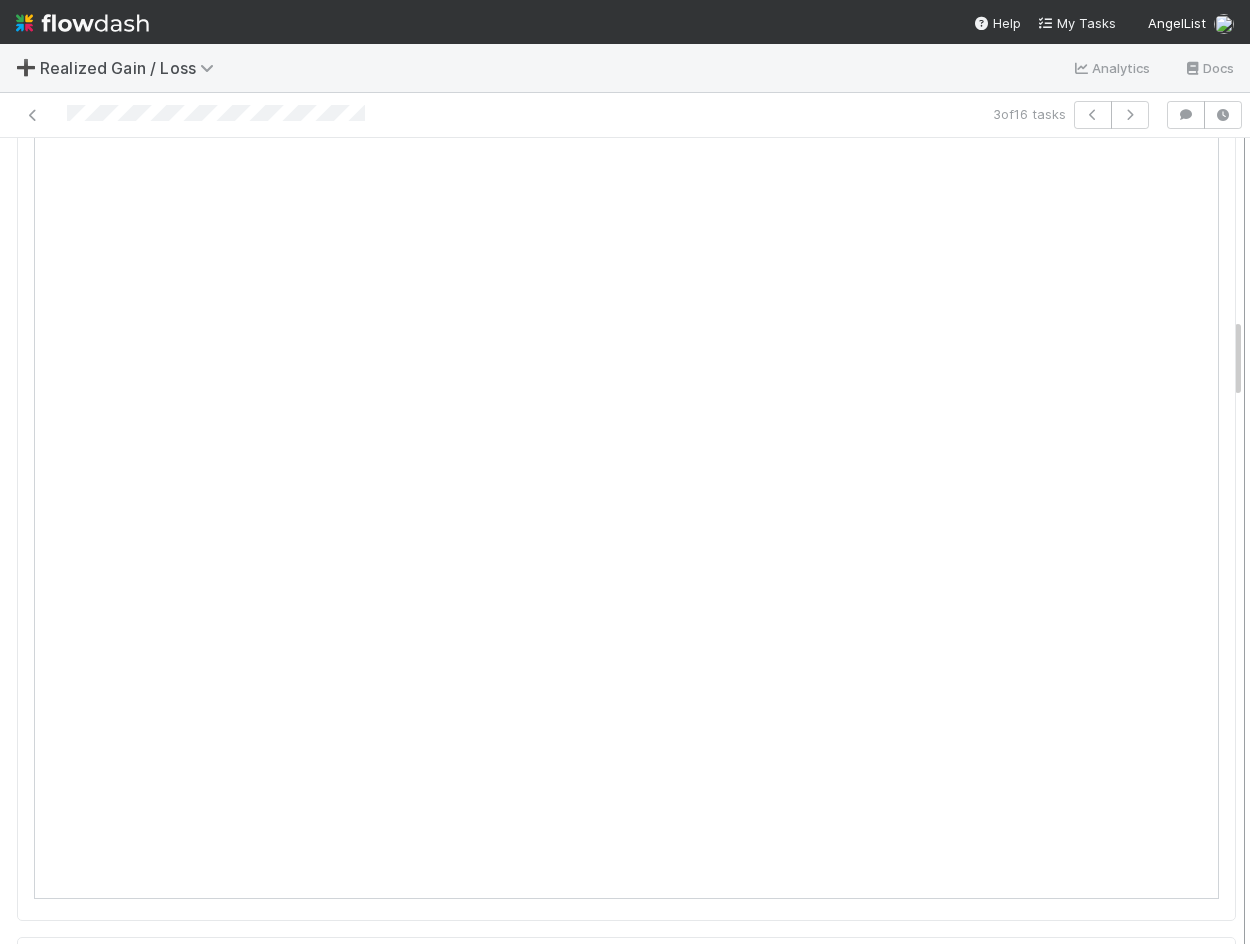 drag, startPoint x: 1225, startPoint y: 369, endPoint x: 1229, endPoint y: 385, distance: 16.492422 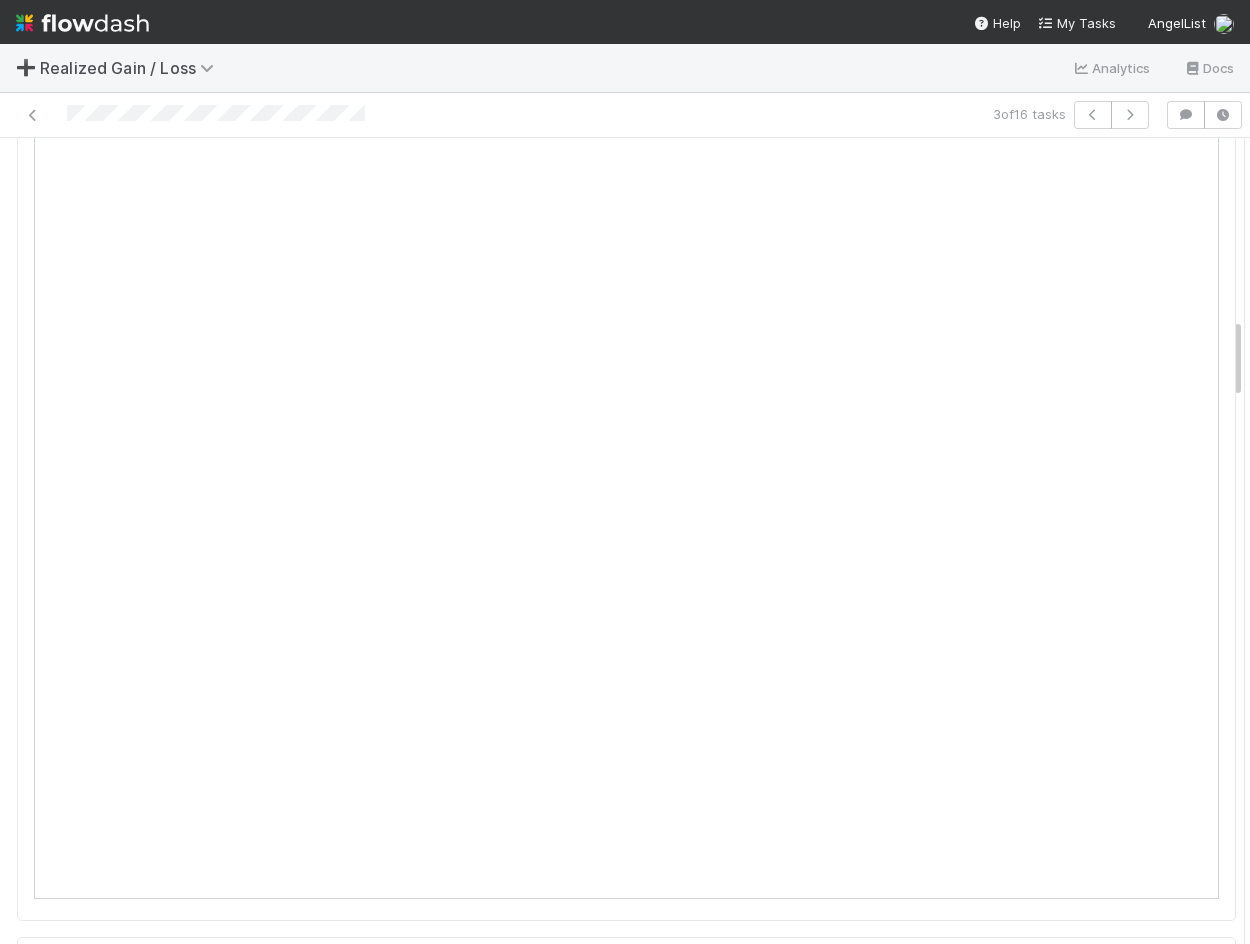 click on "3  of  16   tasks" at bounding box center (625, 115) 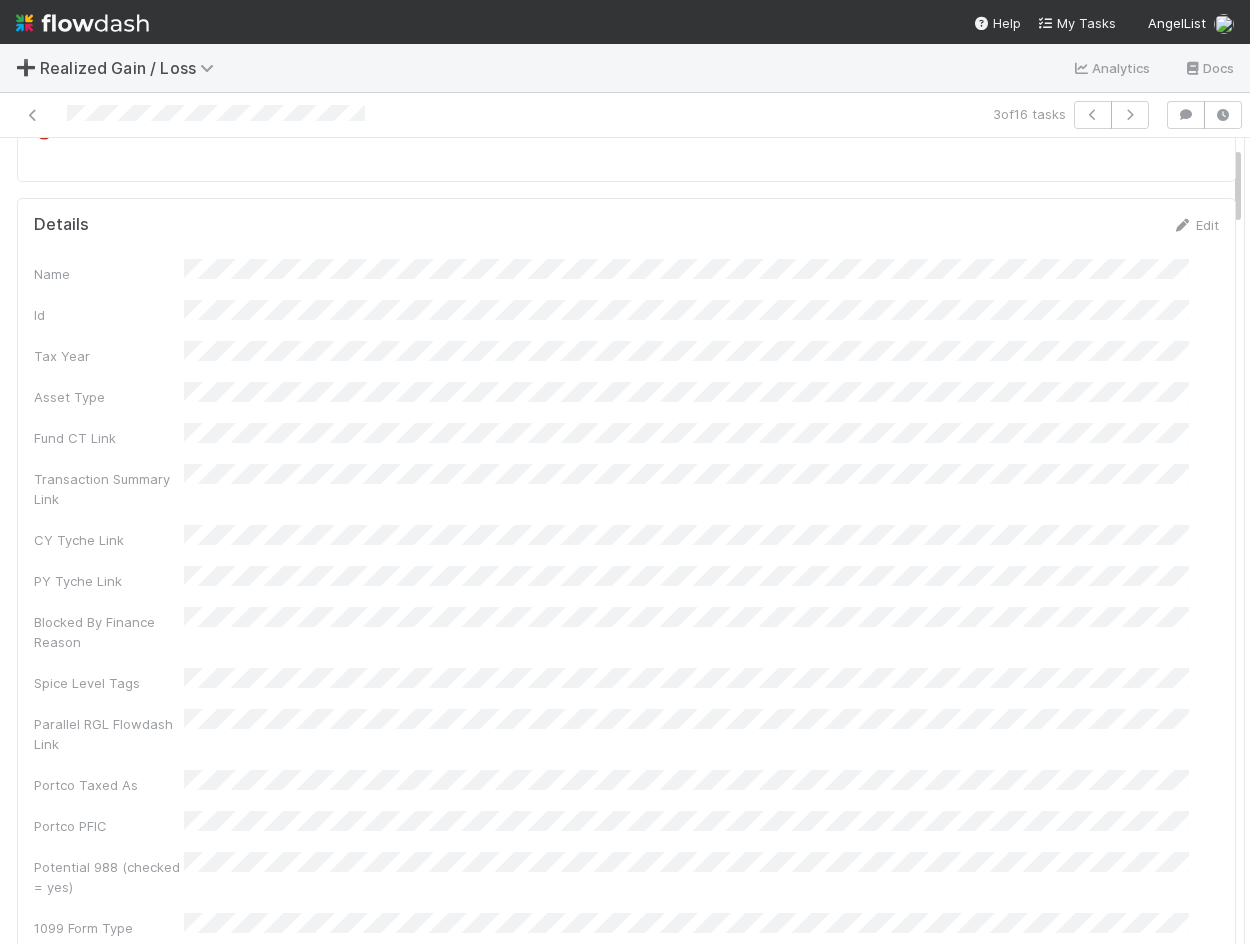 scroll, scrollTop: 0, scrollLeft: 0, axis: both 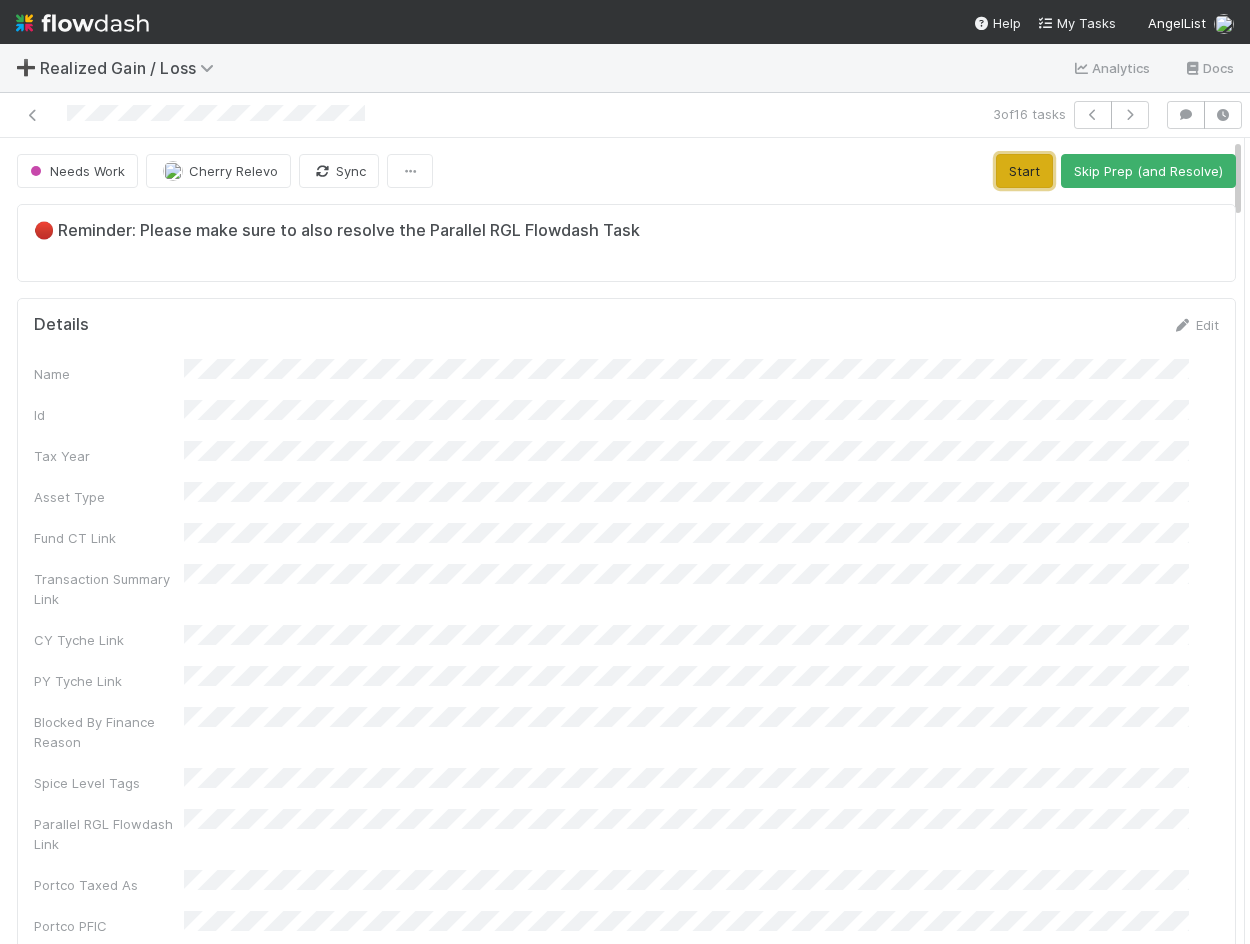 click on "Start" at bounding box center [1024, 171] 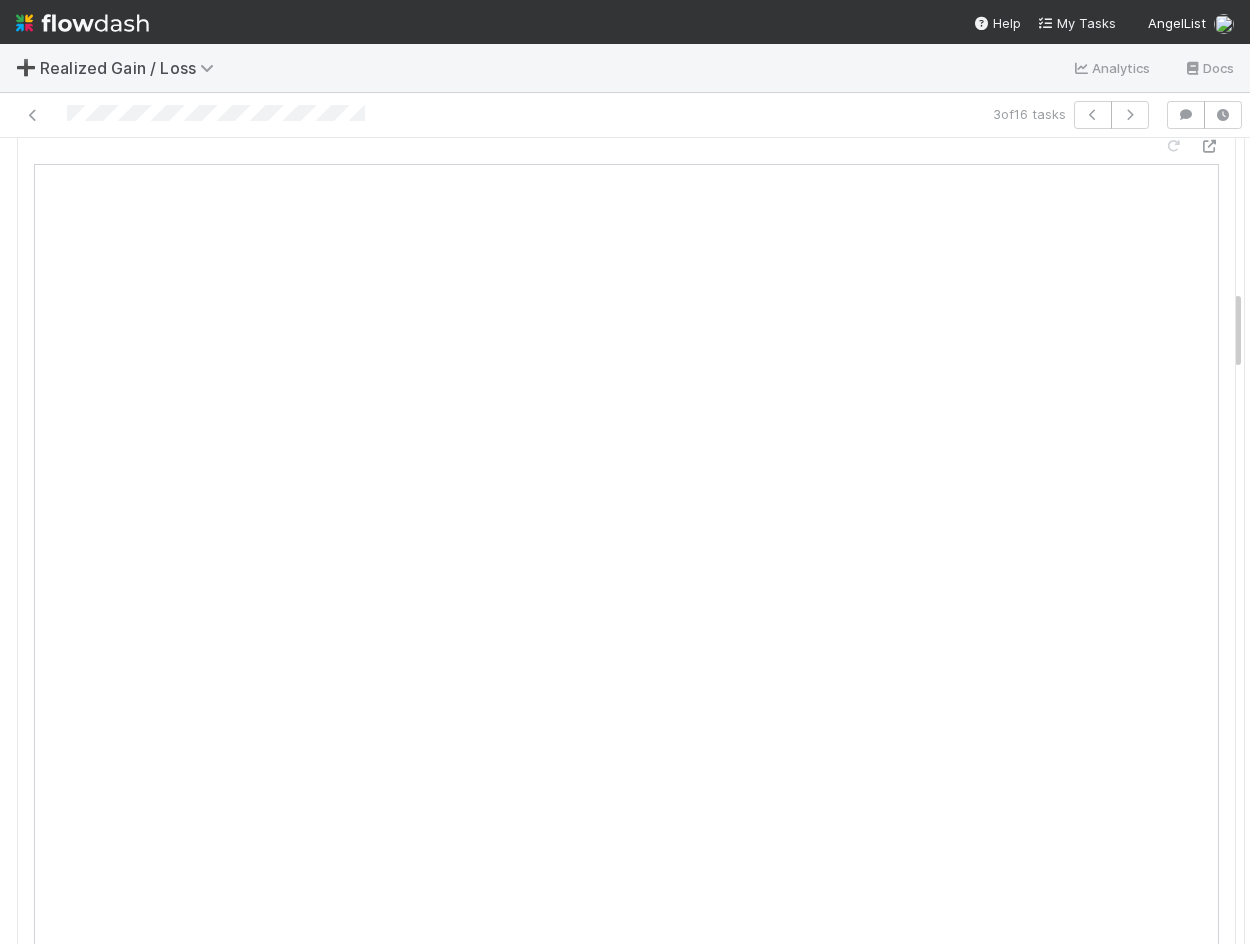 scroll, scrollTop: 1500, scrollLeft: 0, axis: vertical 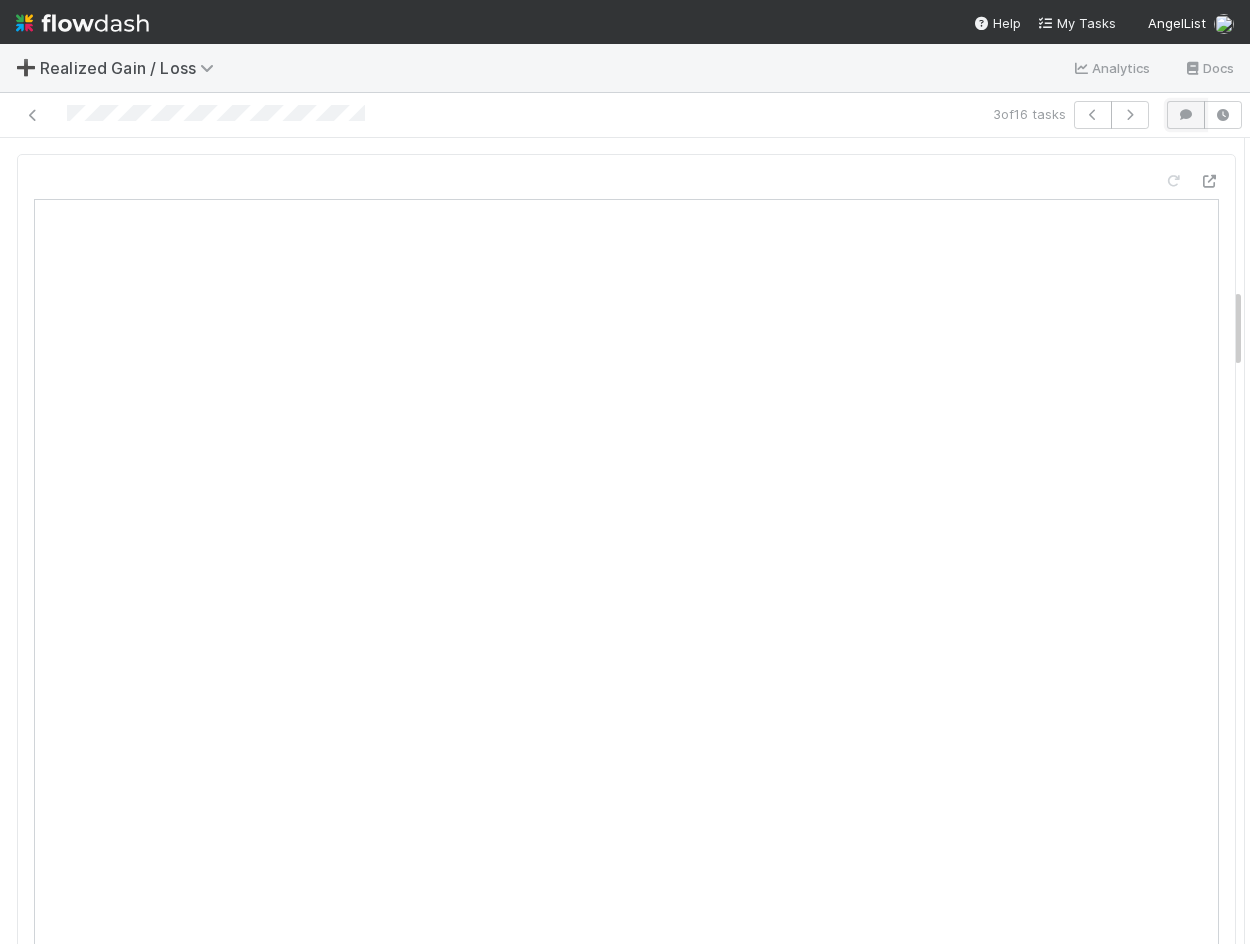 click at bounding box center (1186, 115) 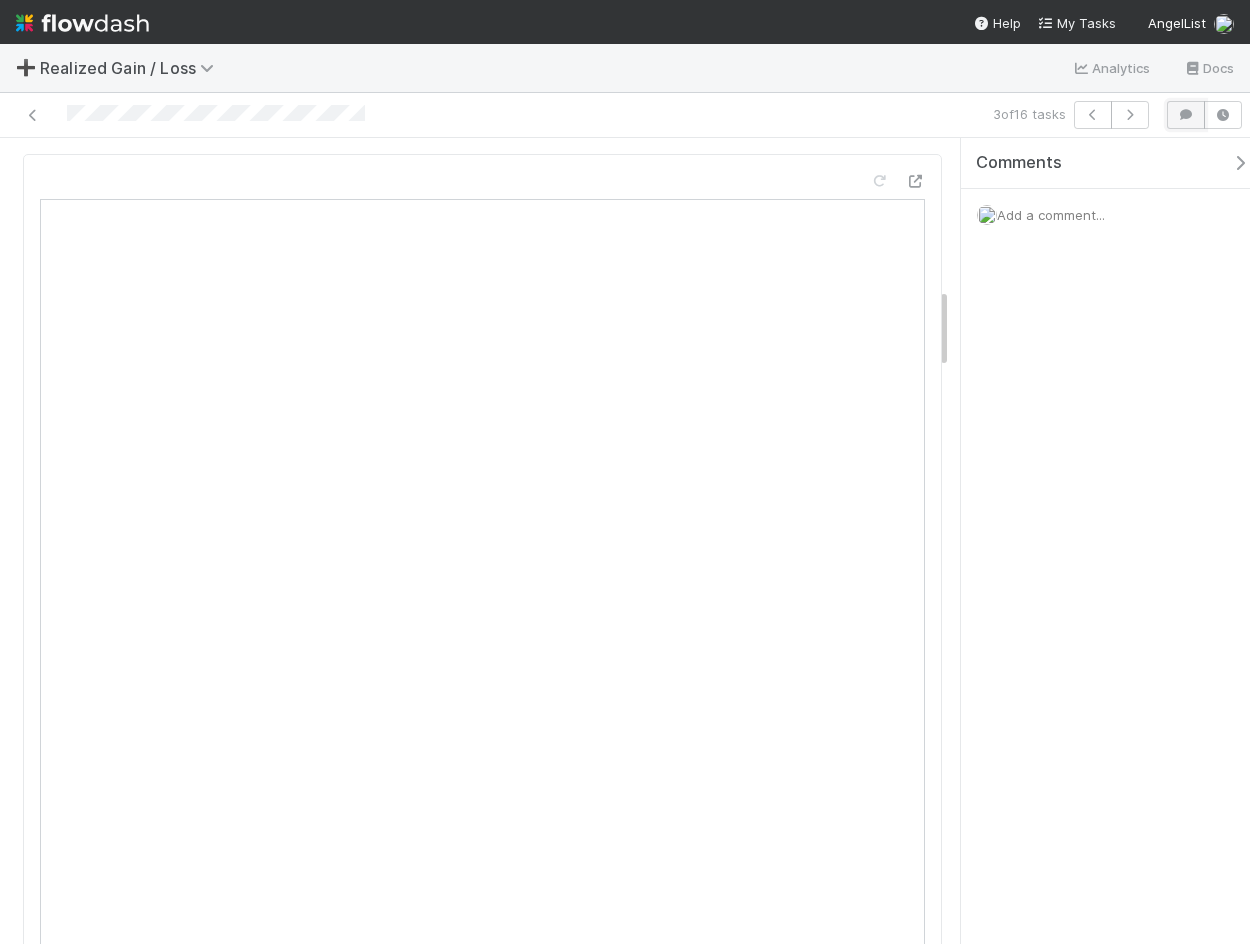 scroll, scrollTop: 0, scrollLeft: 0, axis: both 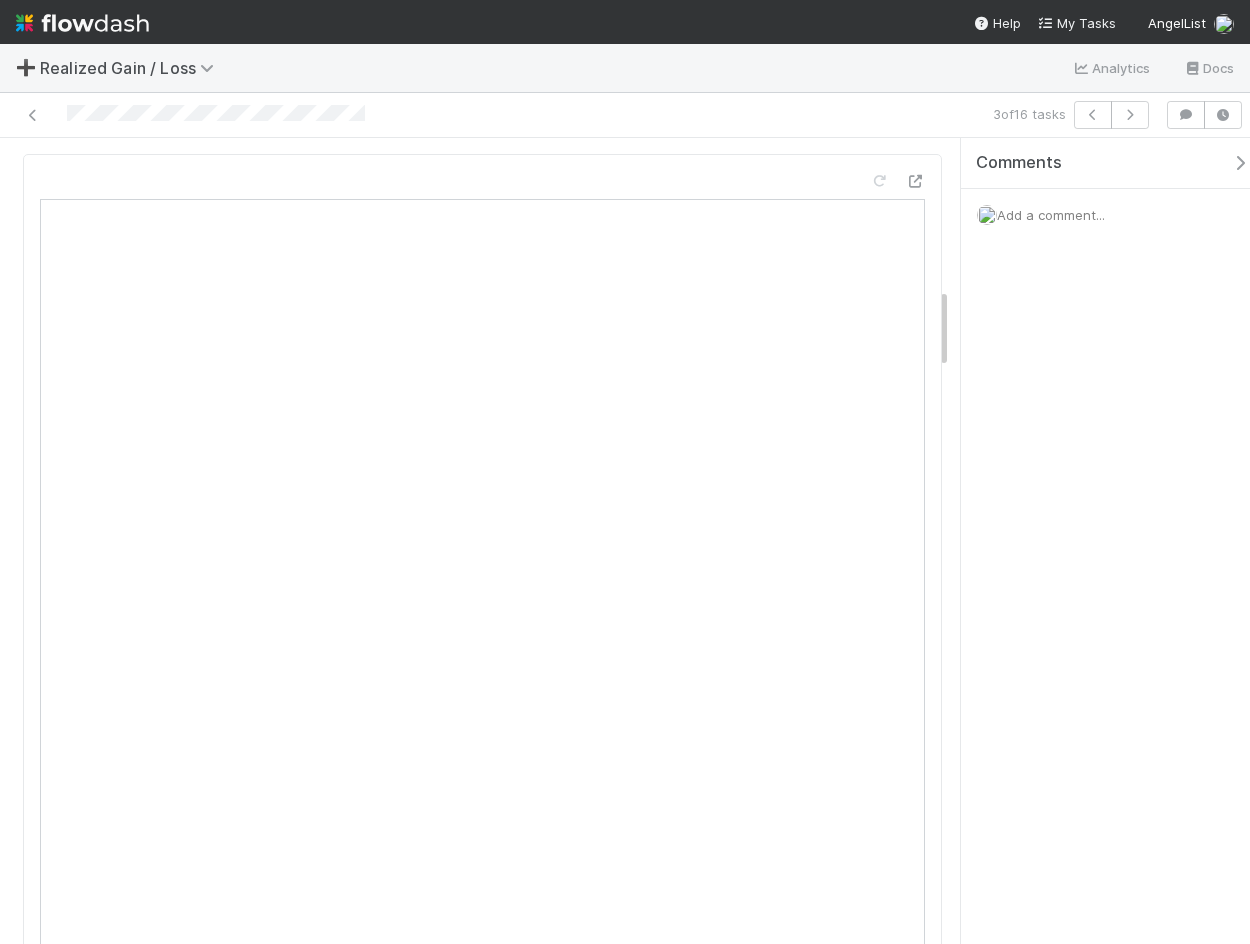 click on "Add a comment..." at bounding box center (1051, 215) 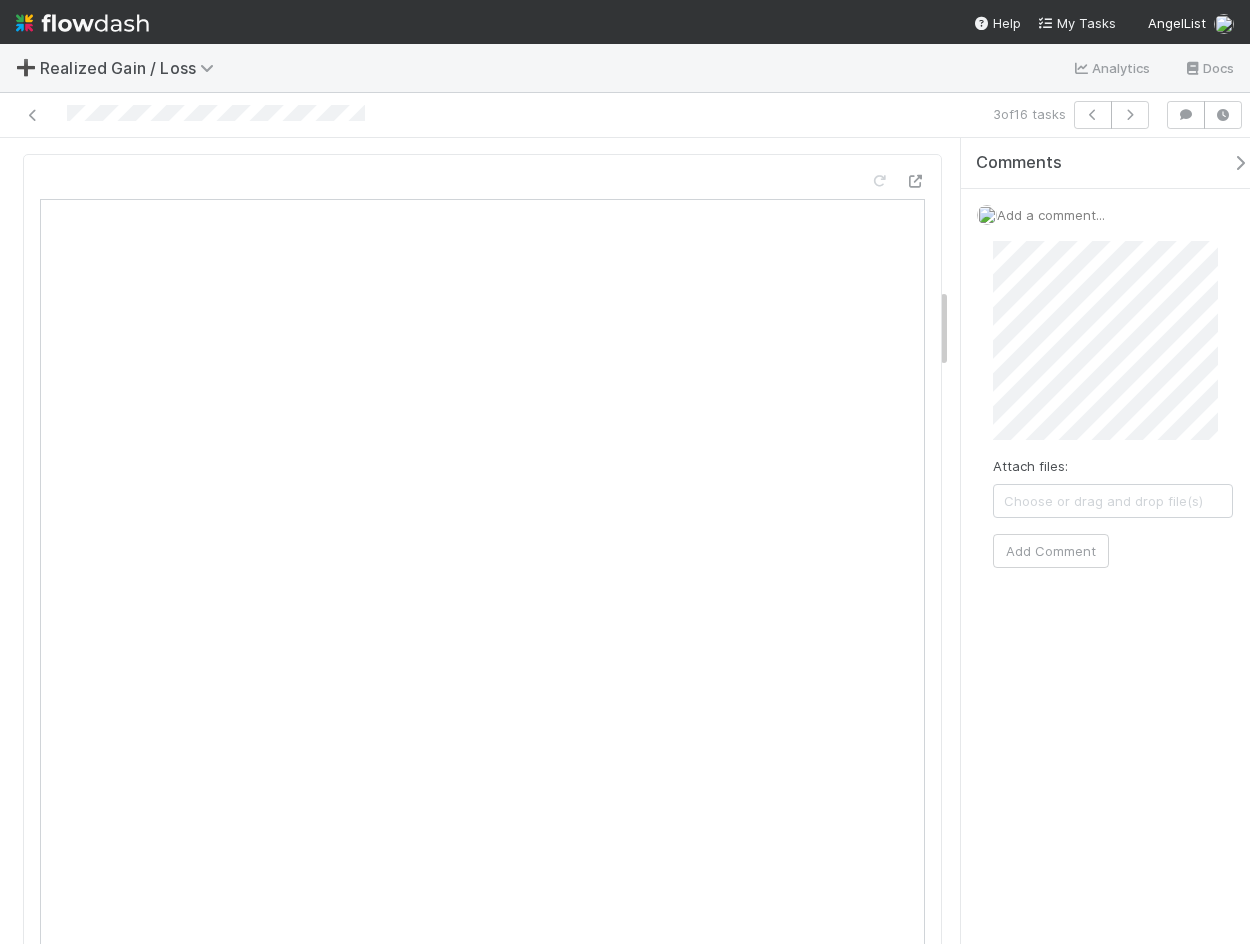 click at bounding box center (1240, 163) 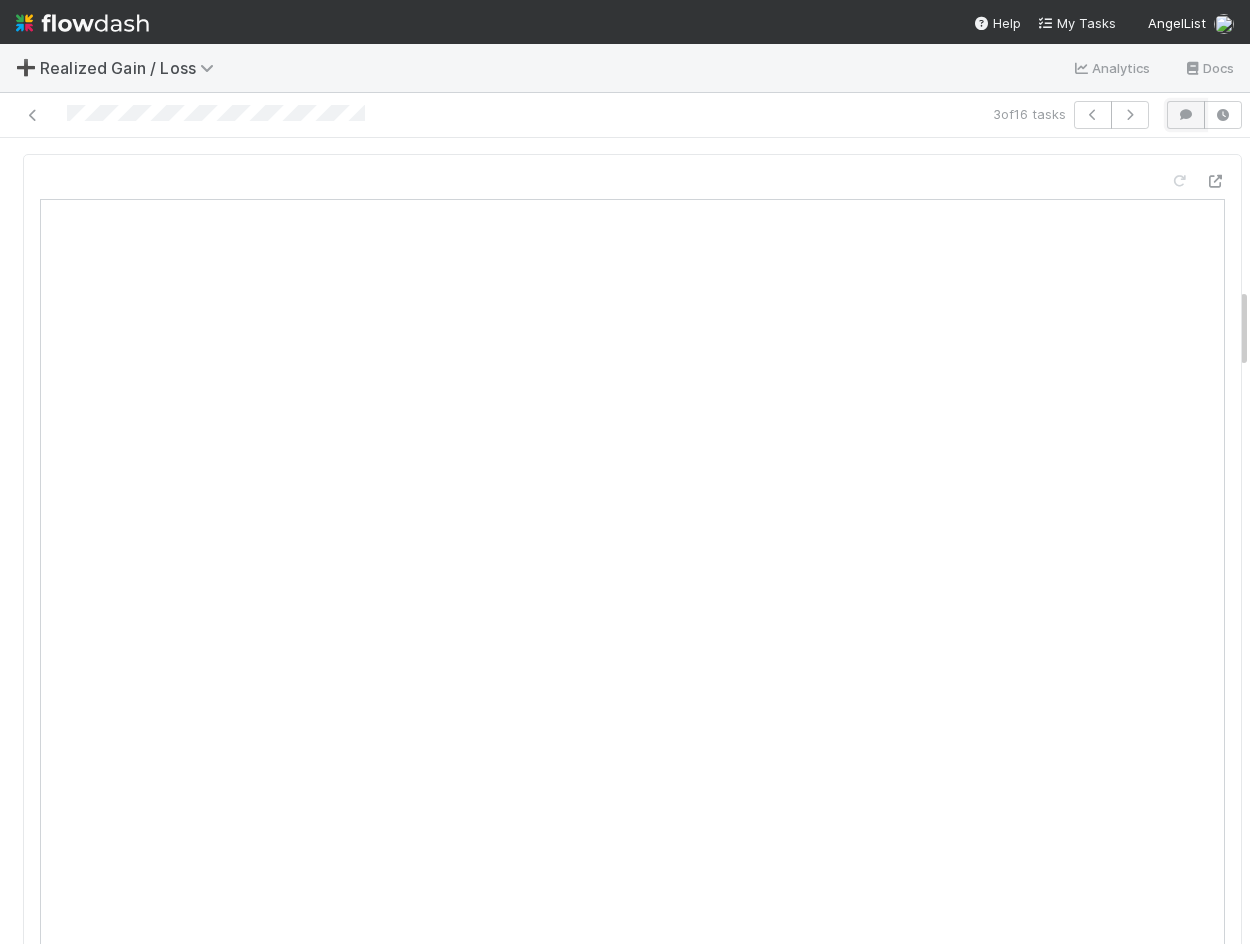 click at bounding box center (1186, 115) 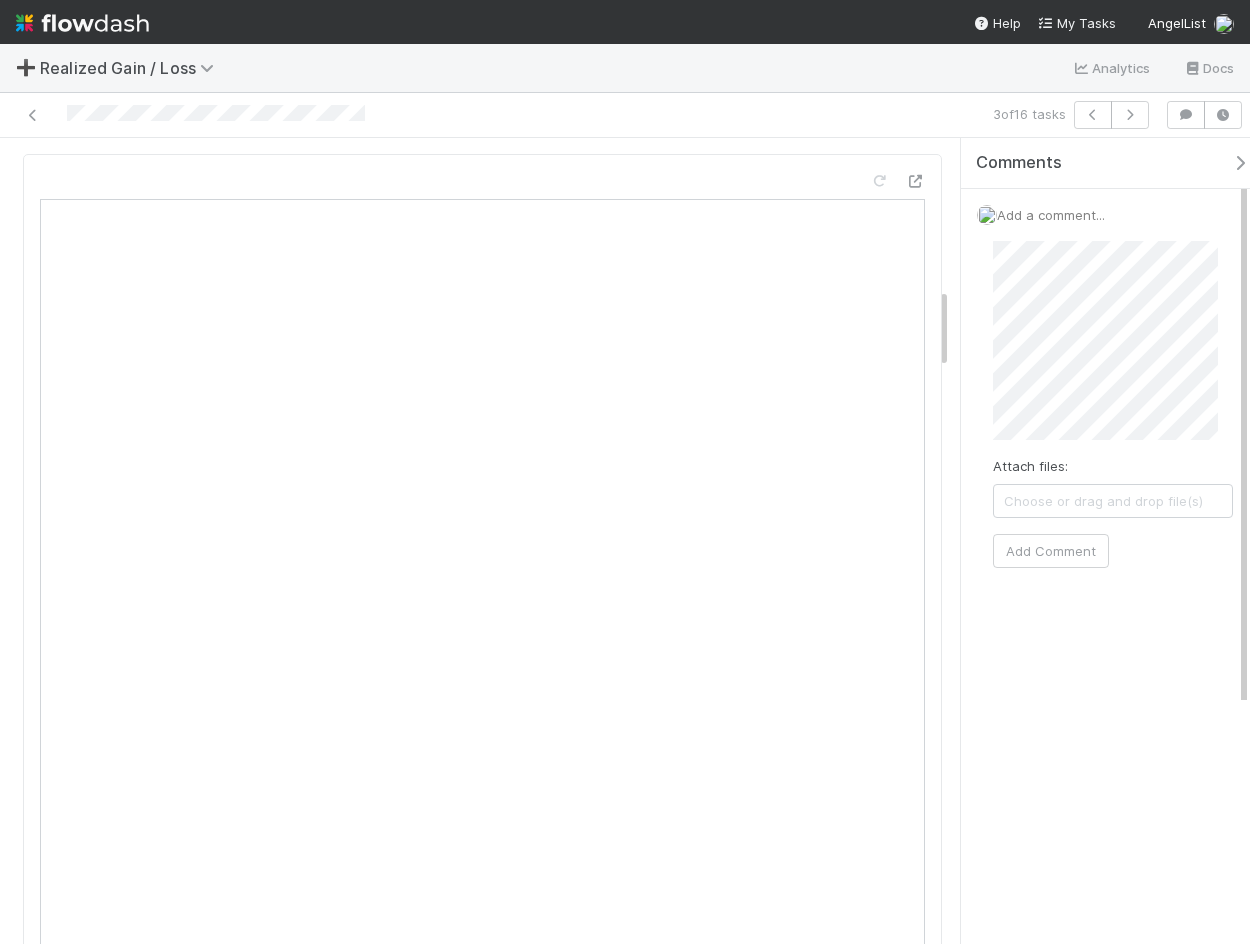 click on "Attach files: Choose or drag and drop file(s) Add Comment" at bounding box center (1113, 404) 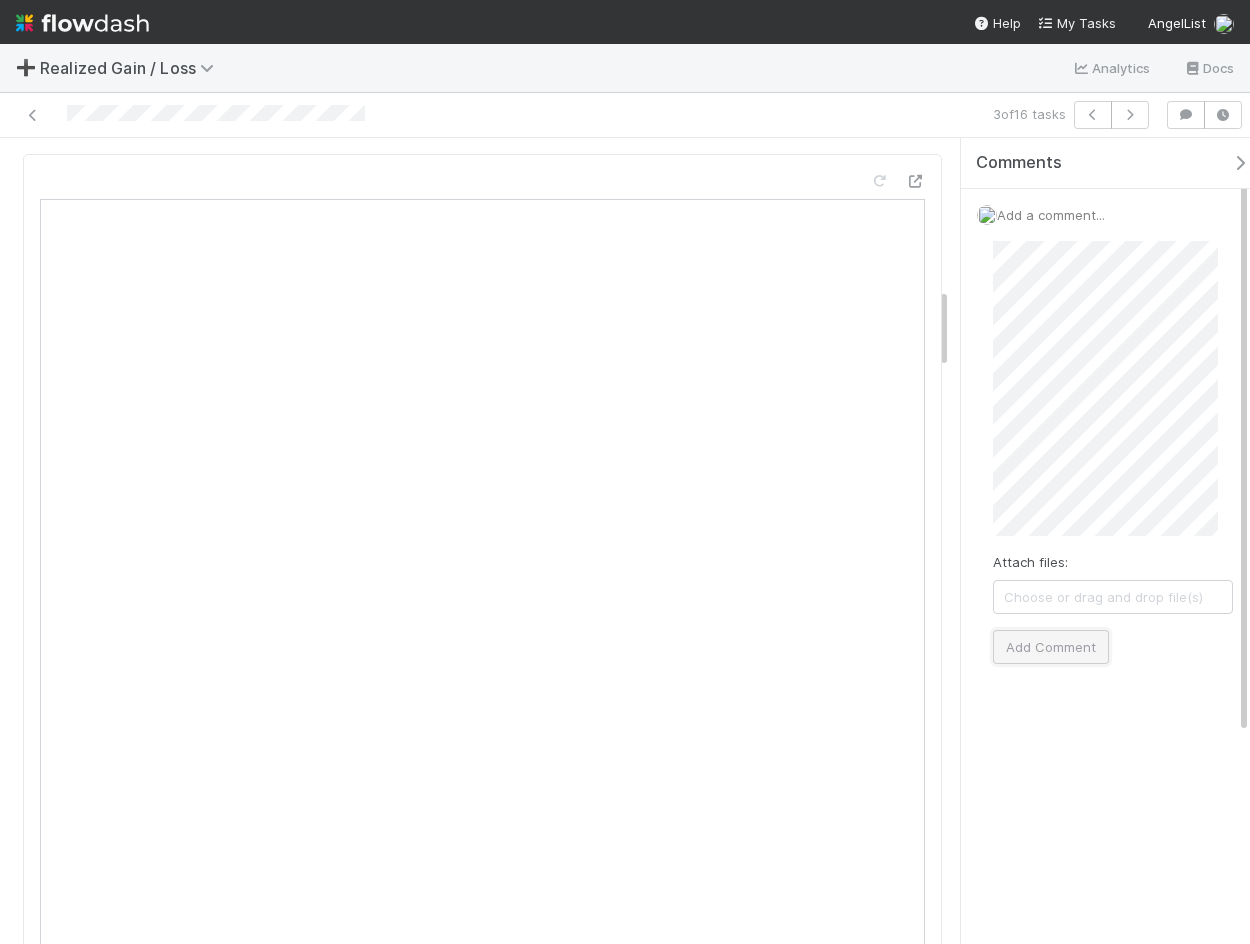click on "Add Comment" at bounding box center (1051, 647) 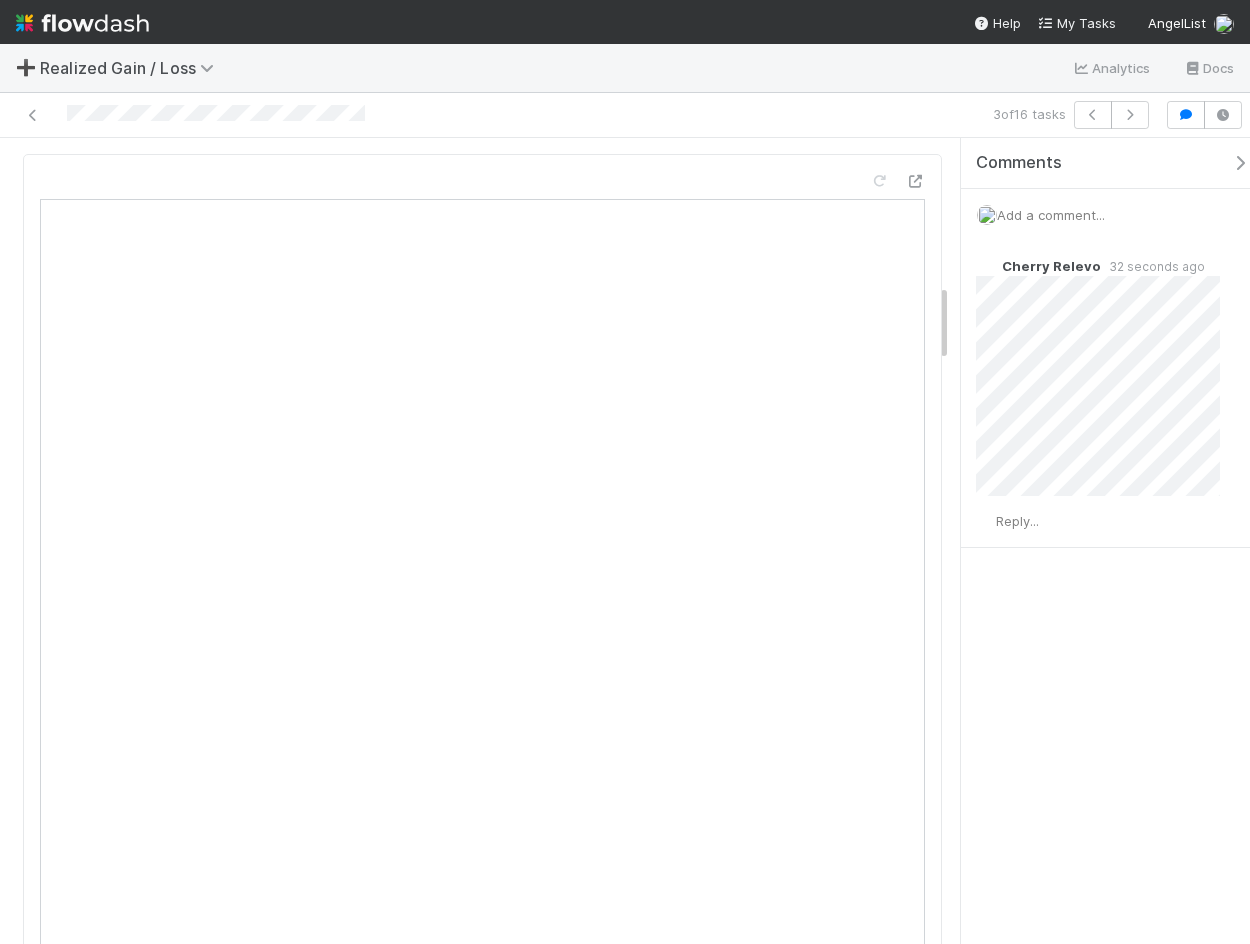 drag, startPoint x: 1224, startPoint y: 160, endPoint x: 1214, endPoint y: 81, distance: 79.630394 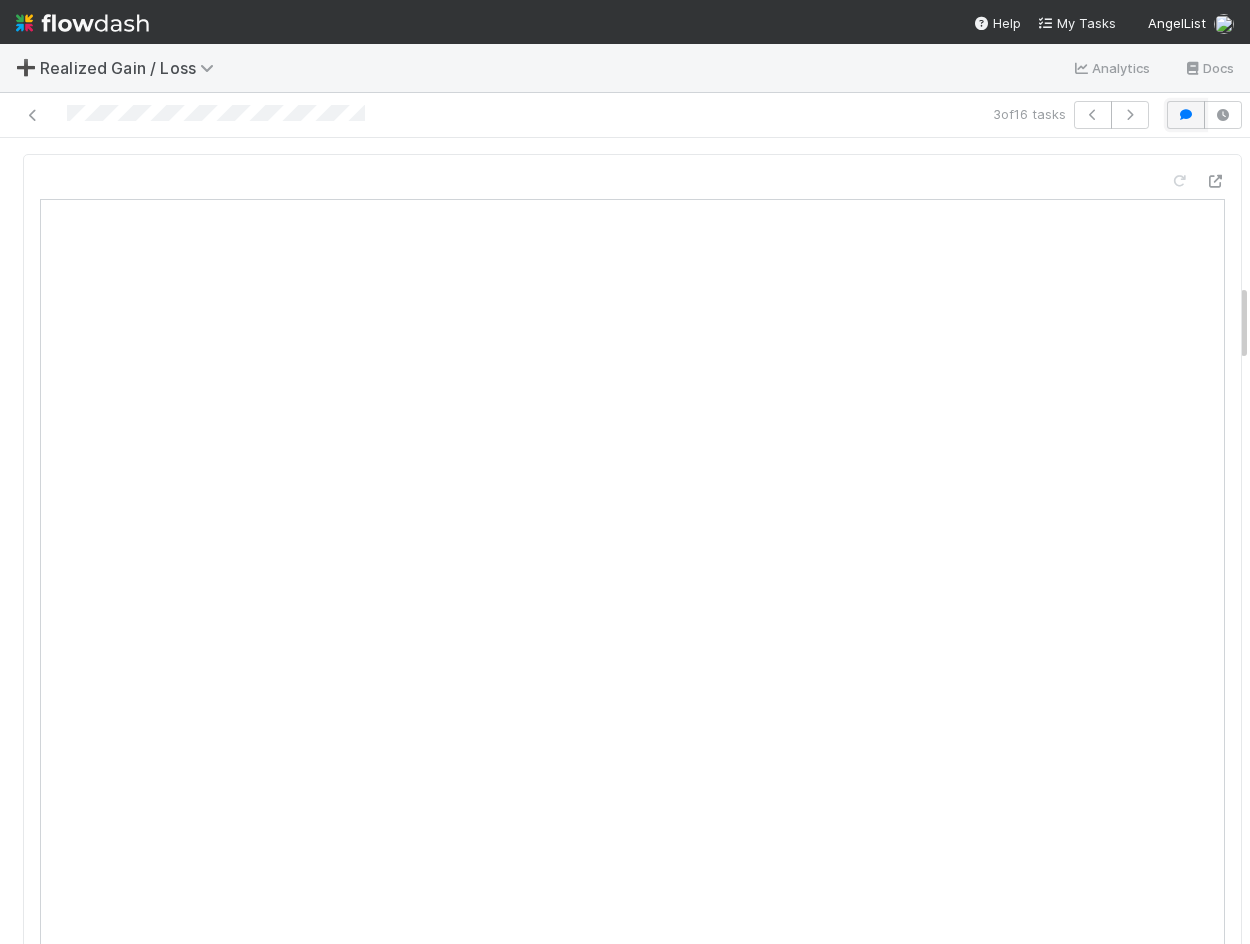 click at bounding box center (1186, 115) 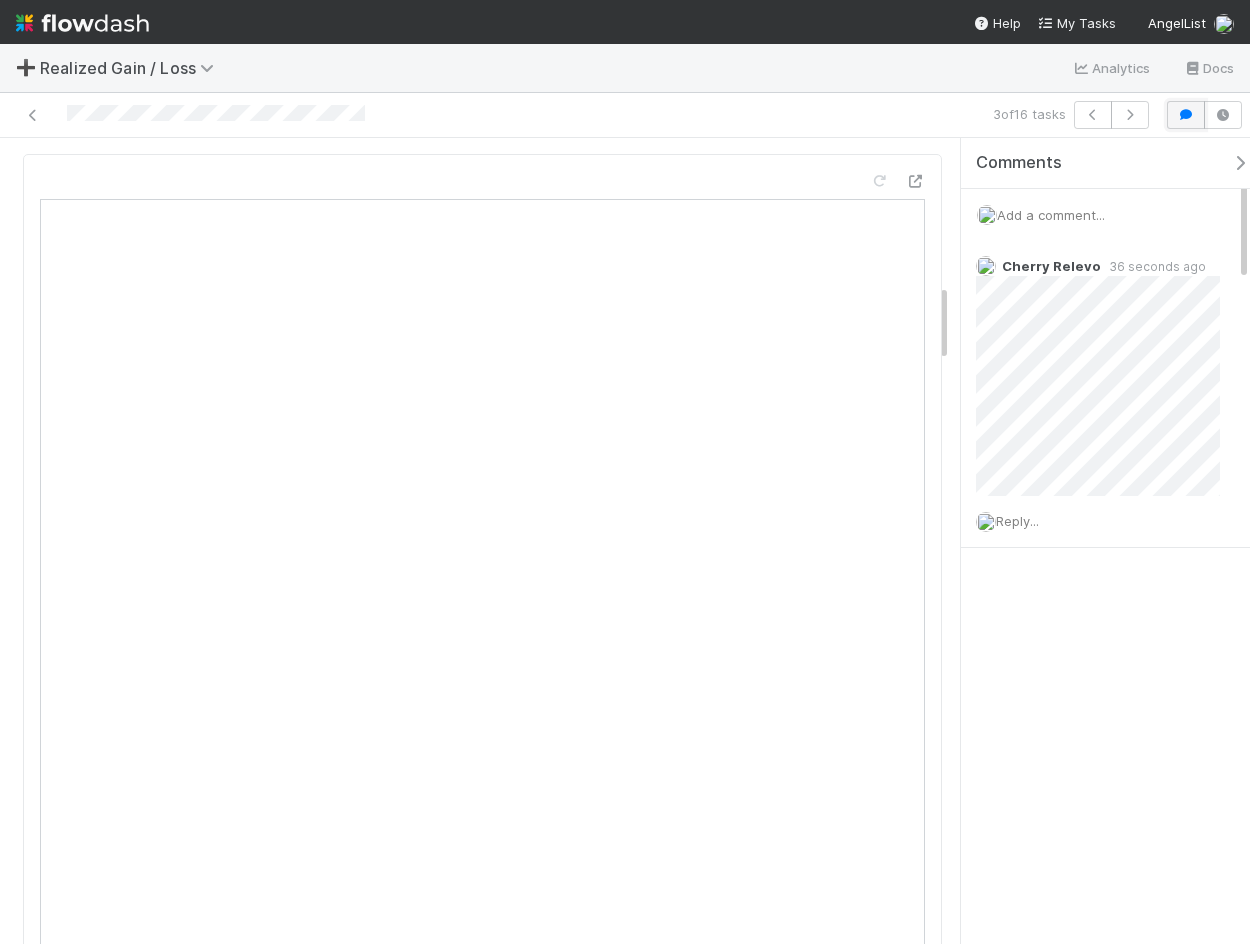 click at bounding box center (1186, 115) 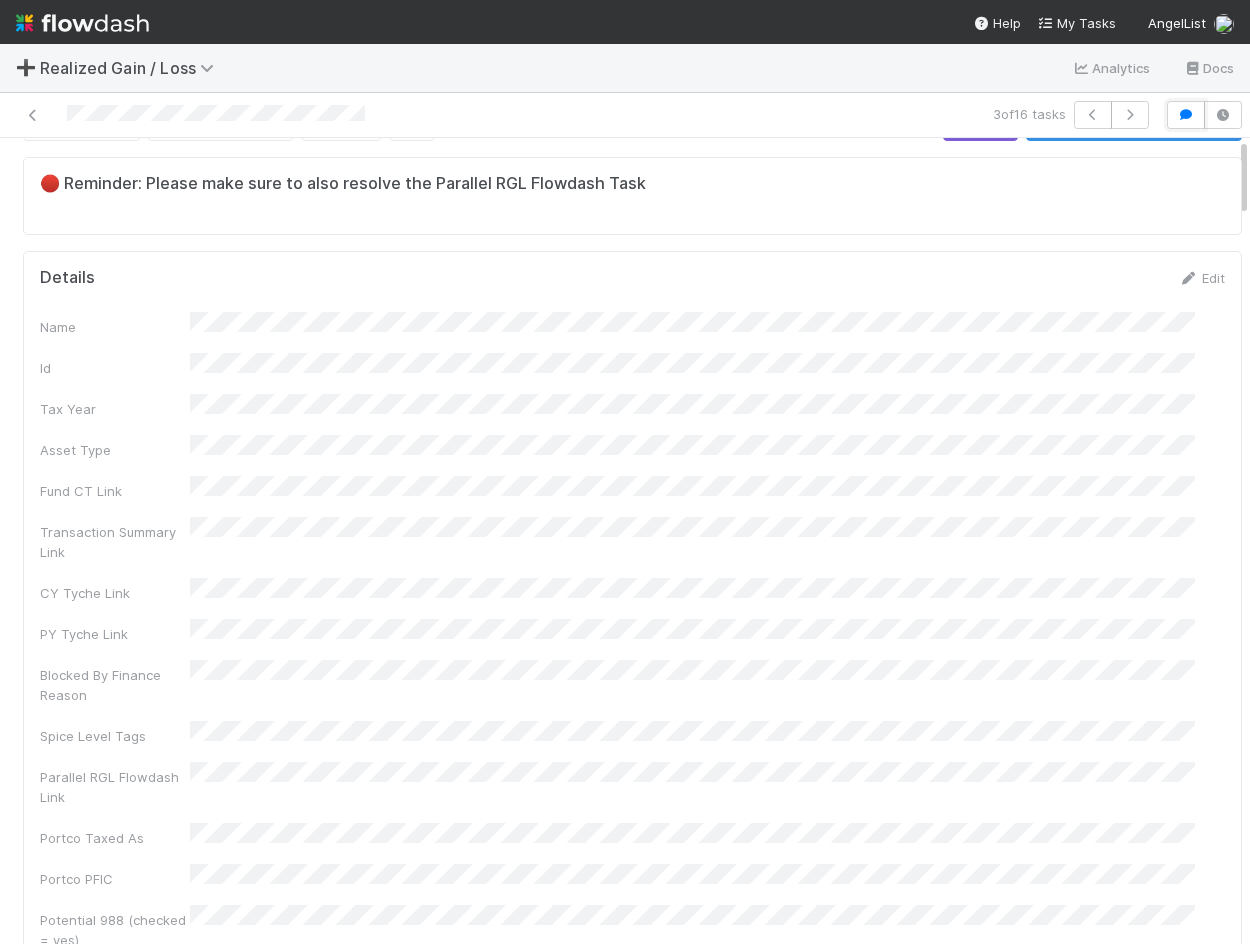 scroll, scrollTop: 0, scrollLeft: 0, axis: both 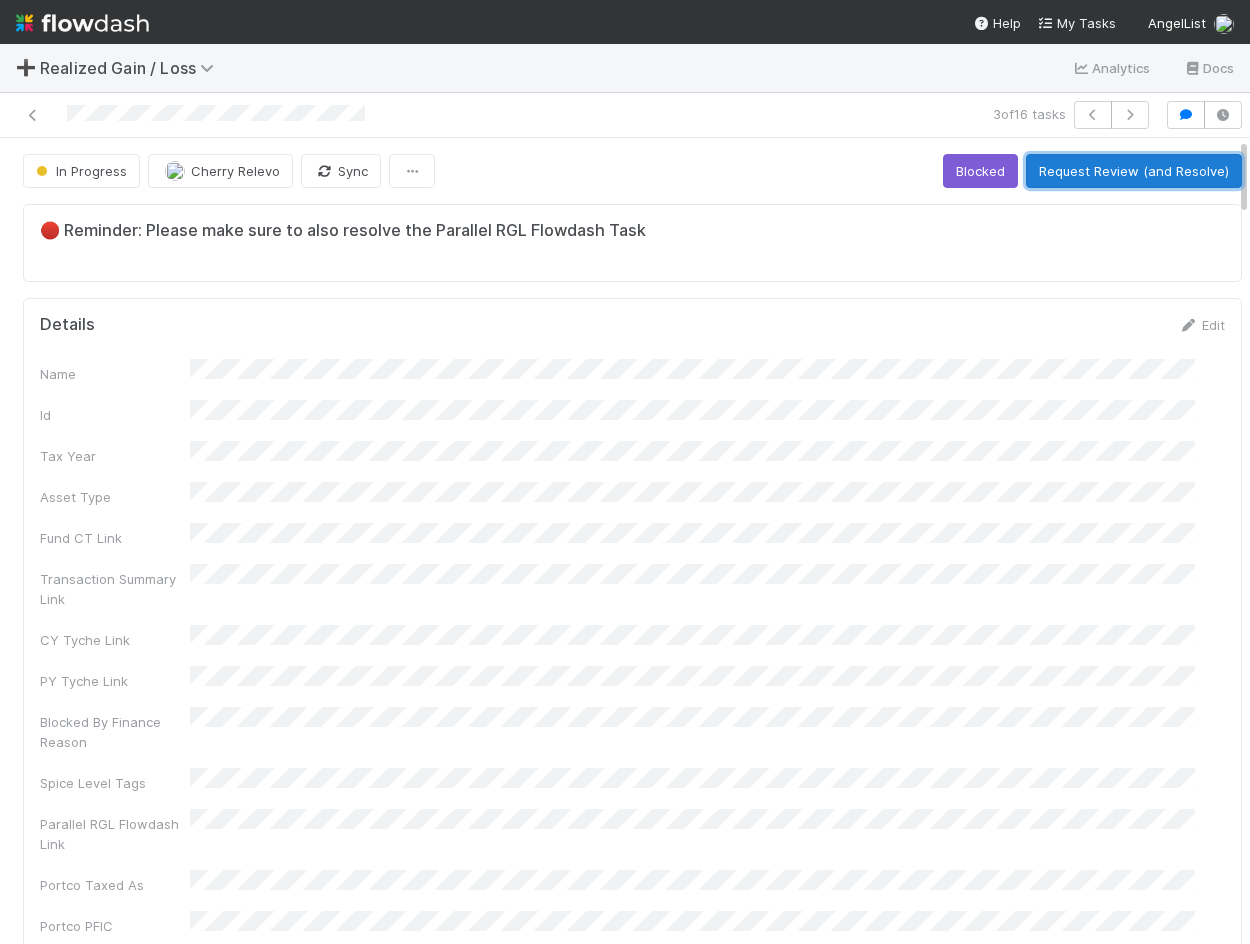 click on "Request Review (and Resolve)" at bounding box center (1134, 171) 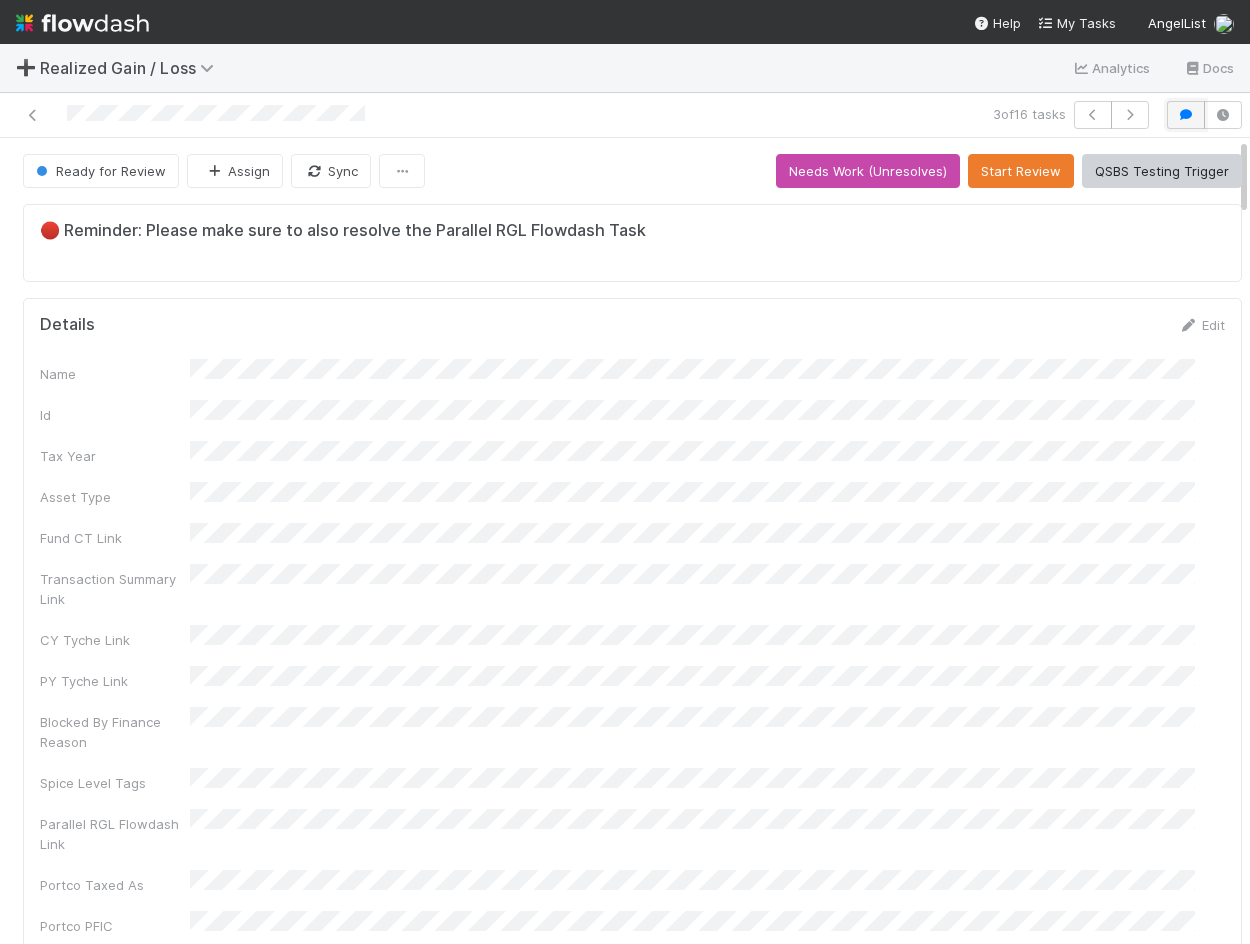 click at bounding box center [1186, 115] 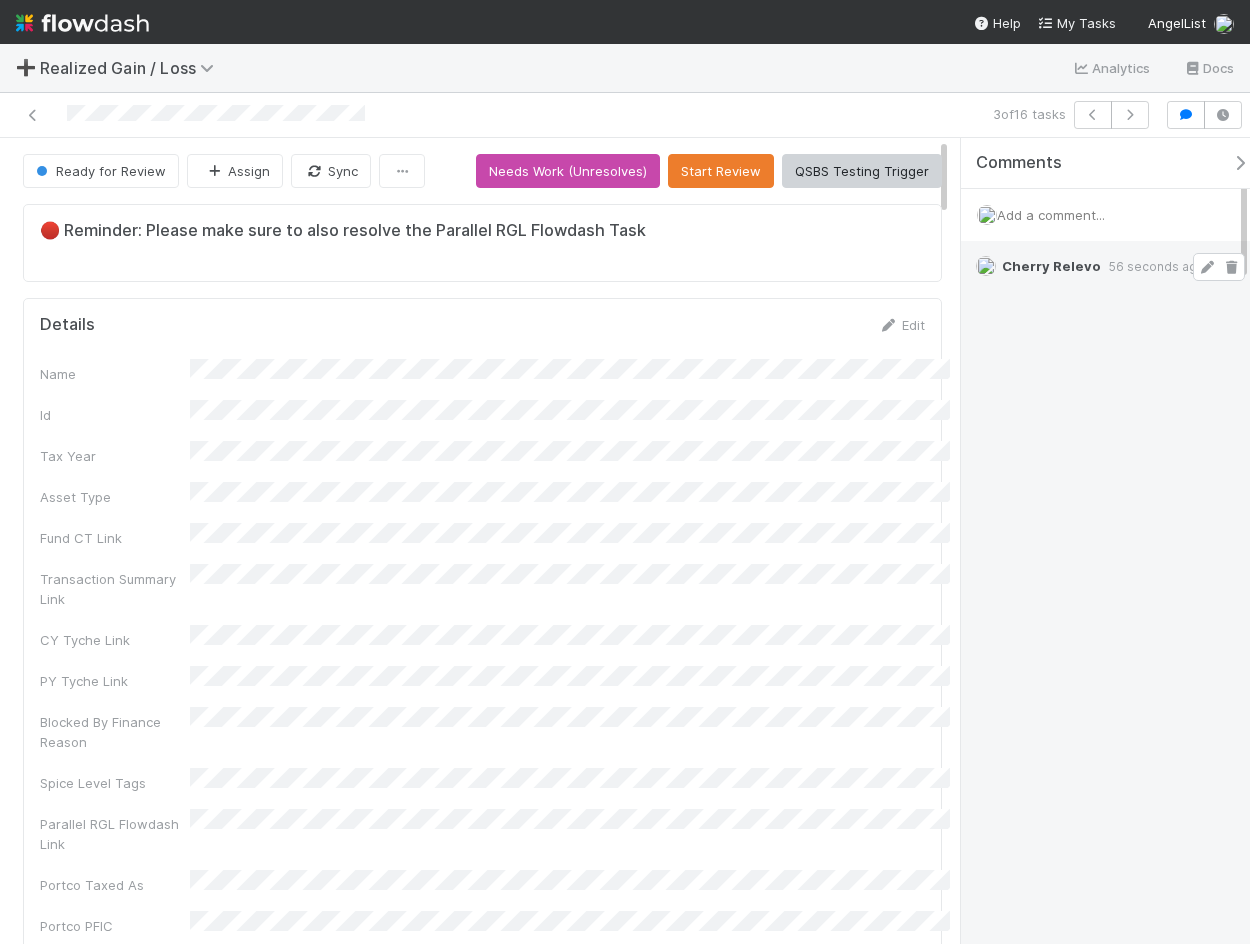 click on "Comments   Add a comment... Cherry Relevo 56 seconds ago       Reply..." at bounding box center [1105, 541] 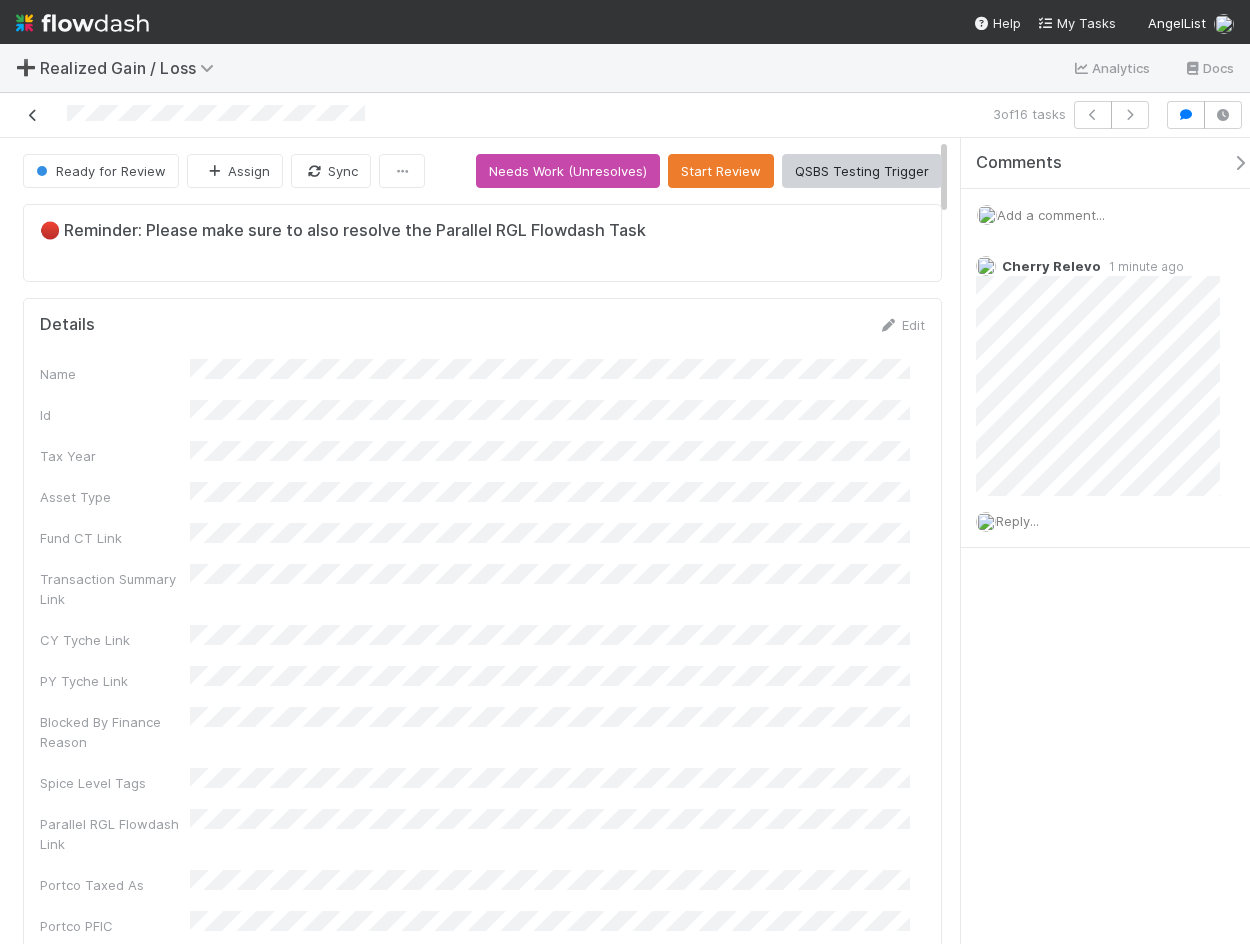 click at bounding box center (33, 115) 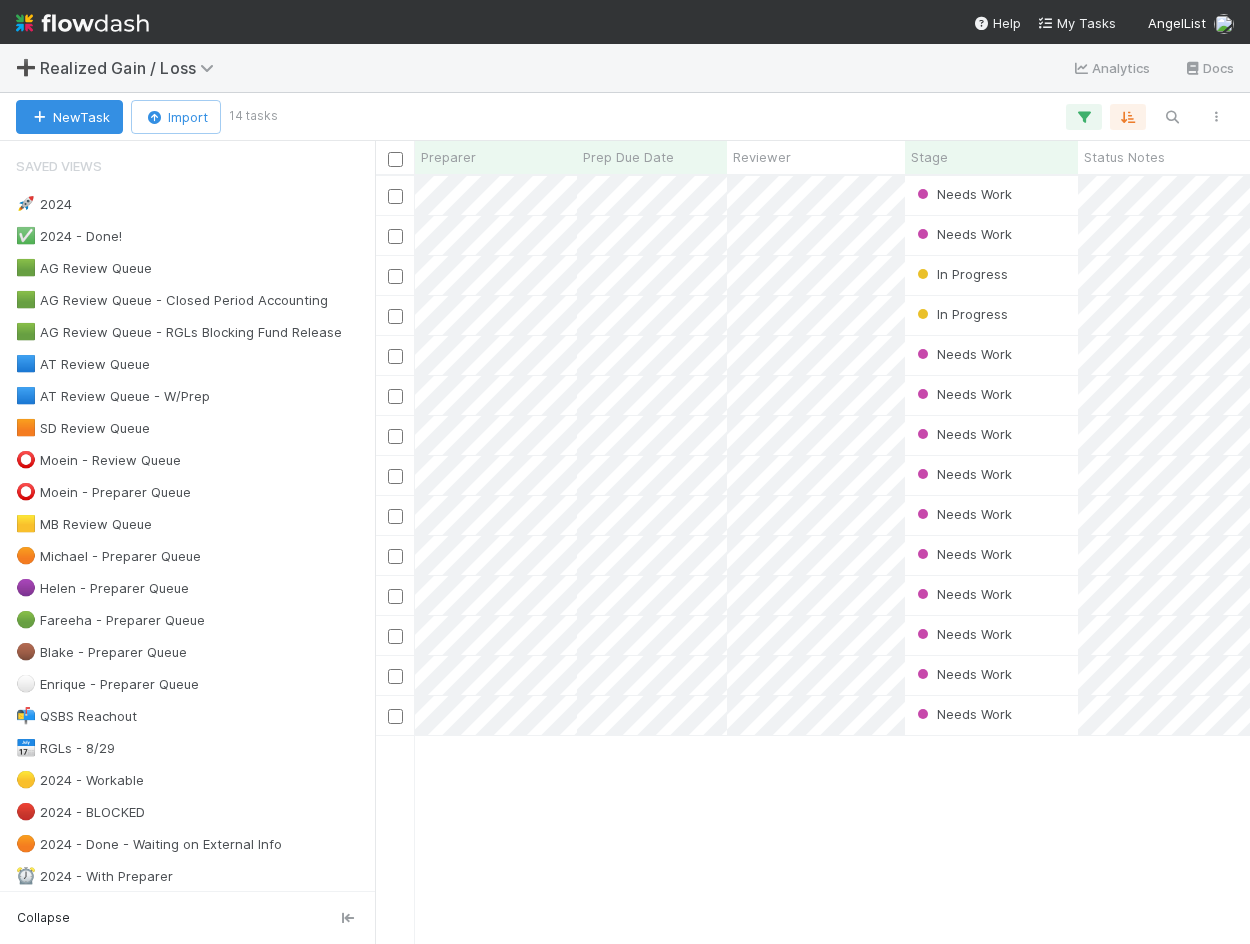scroll, scrollTop: 16, scrollLeft: 16, axis: both 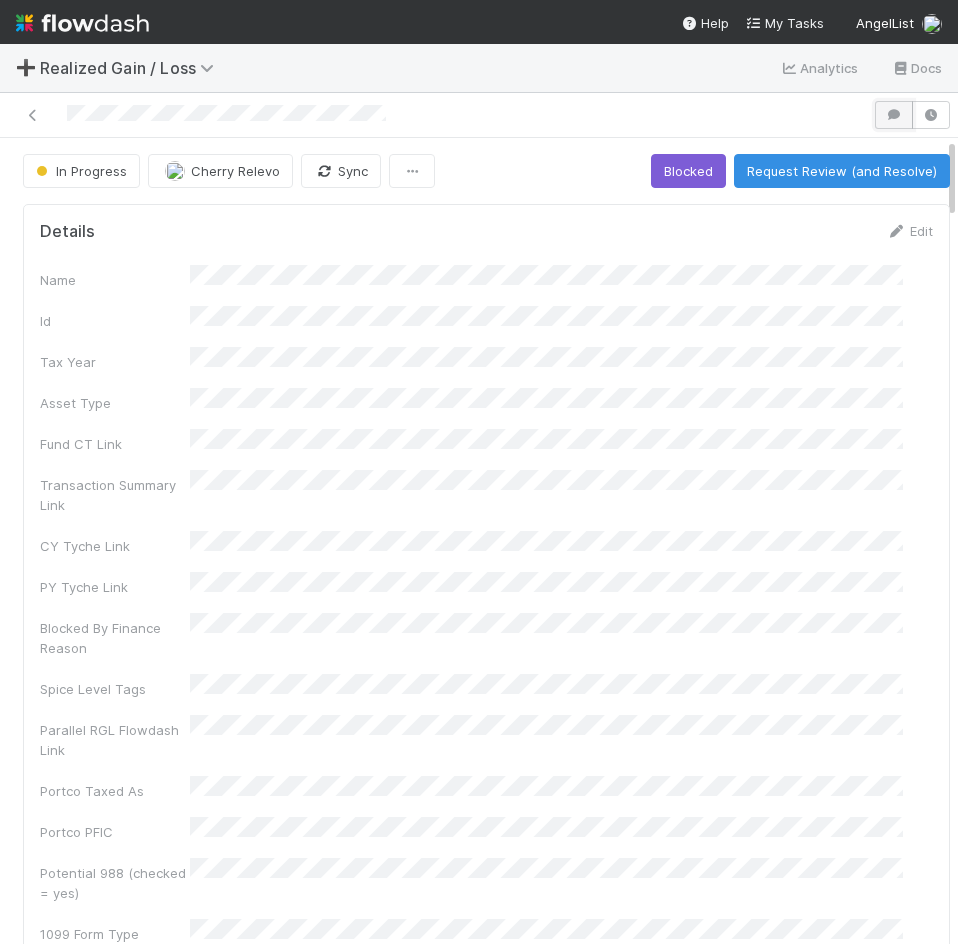 click at bounding box center [894, 115] 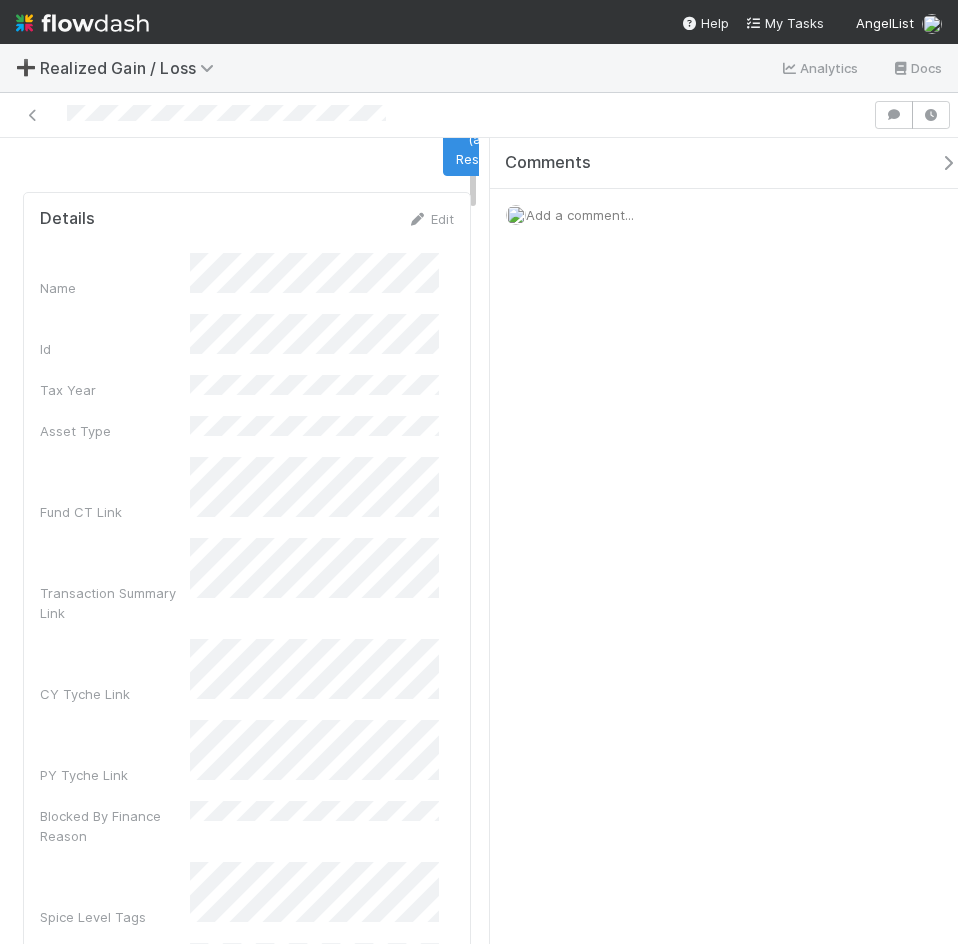 scroll, scrollTop: 0, scrollLeft: 0, axis: both 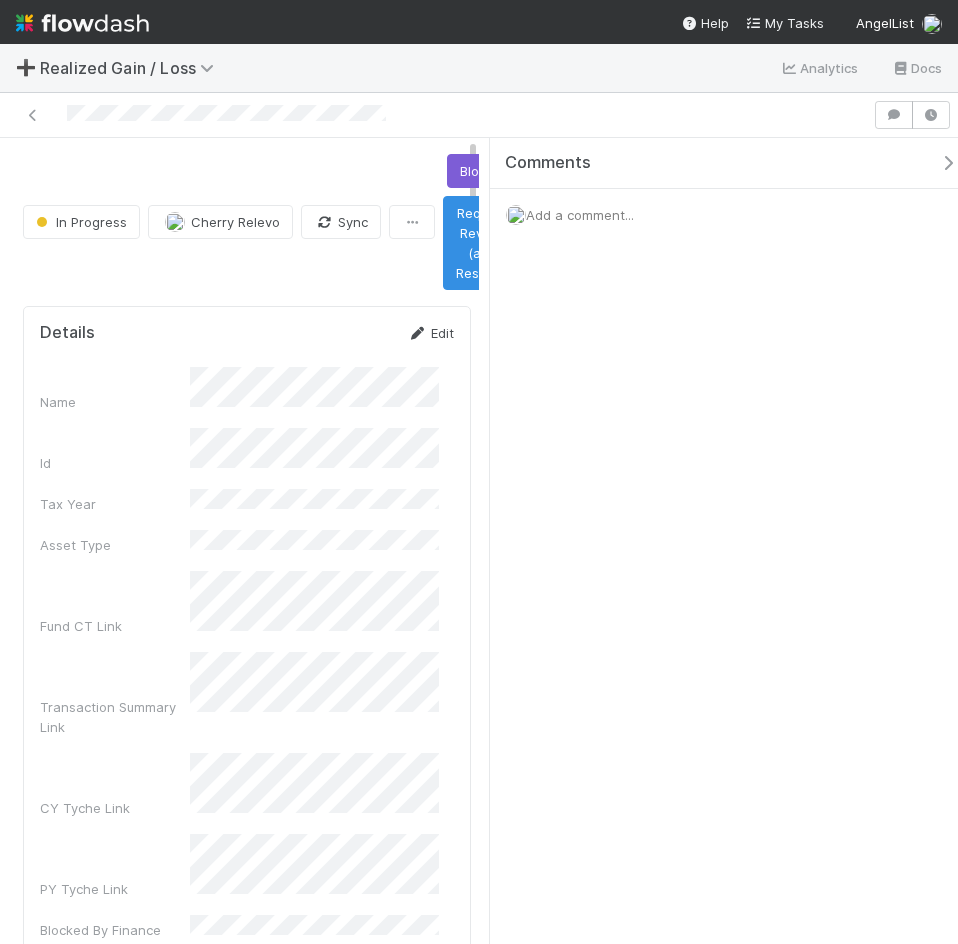 click on "Edit" at bounding box center (430, 333) 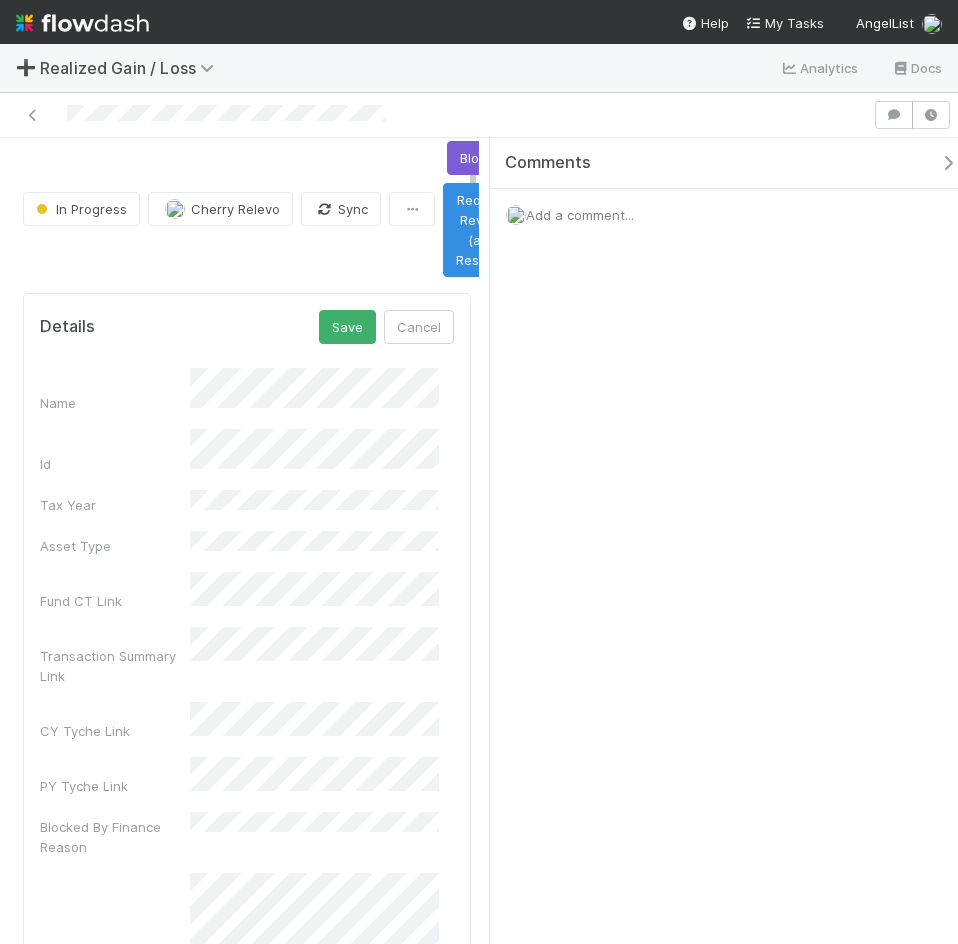scroll, scrollTop: 0, scrollLeft: 0, axis: both 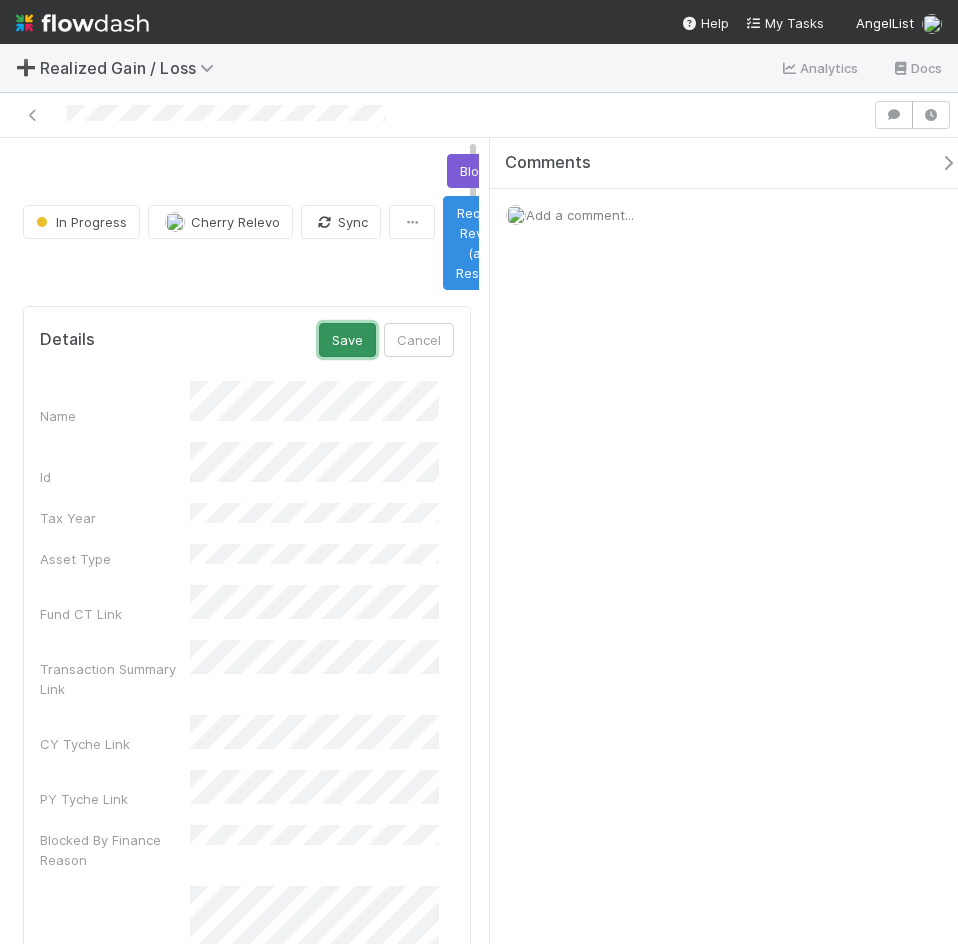 click on "Save" at bounding box center (347, 340) 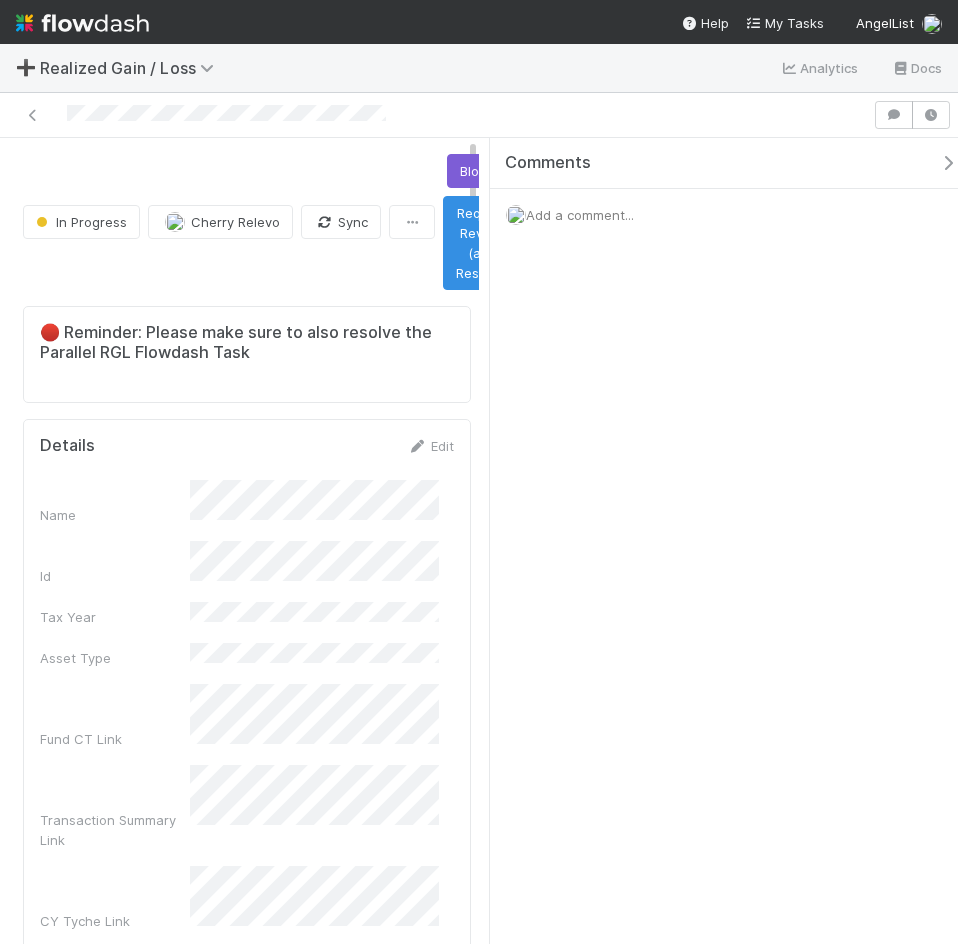 click at bounding box center [948, 163] 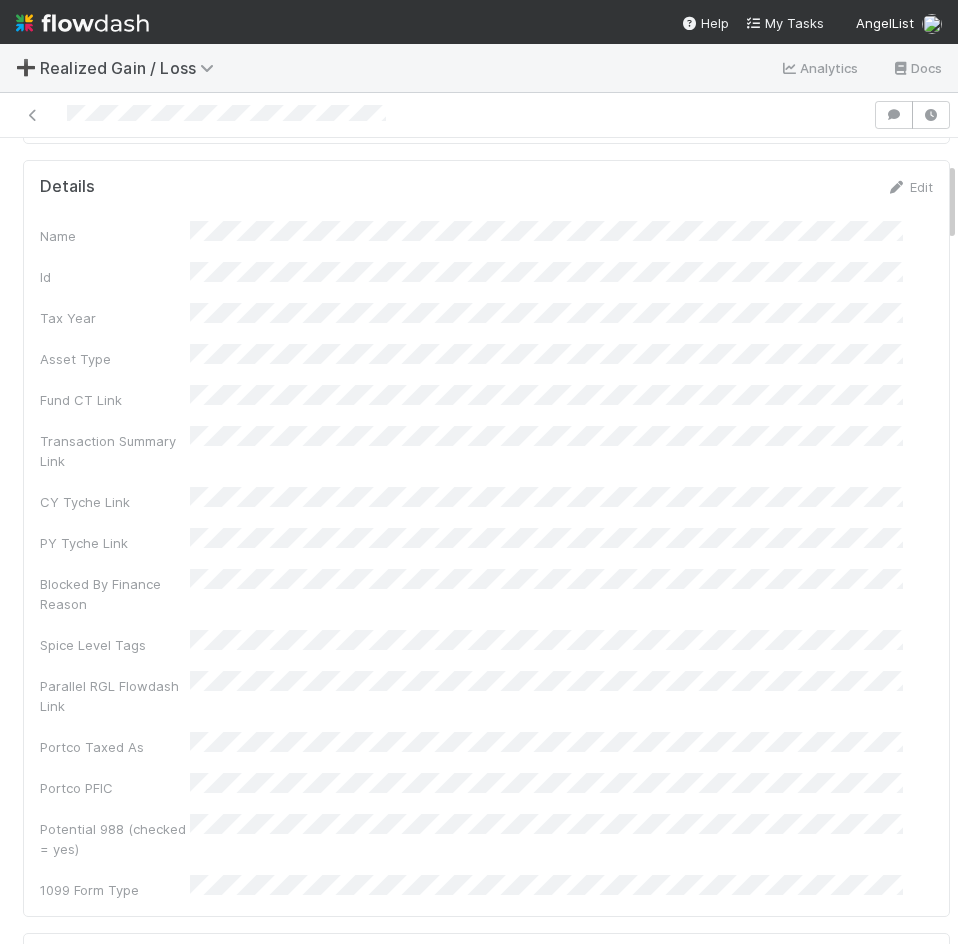 scroll, scrollTop: 300, scrollLeft: 0, axis: vertical 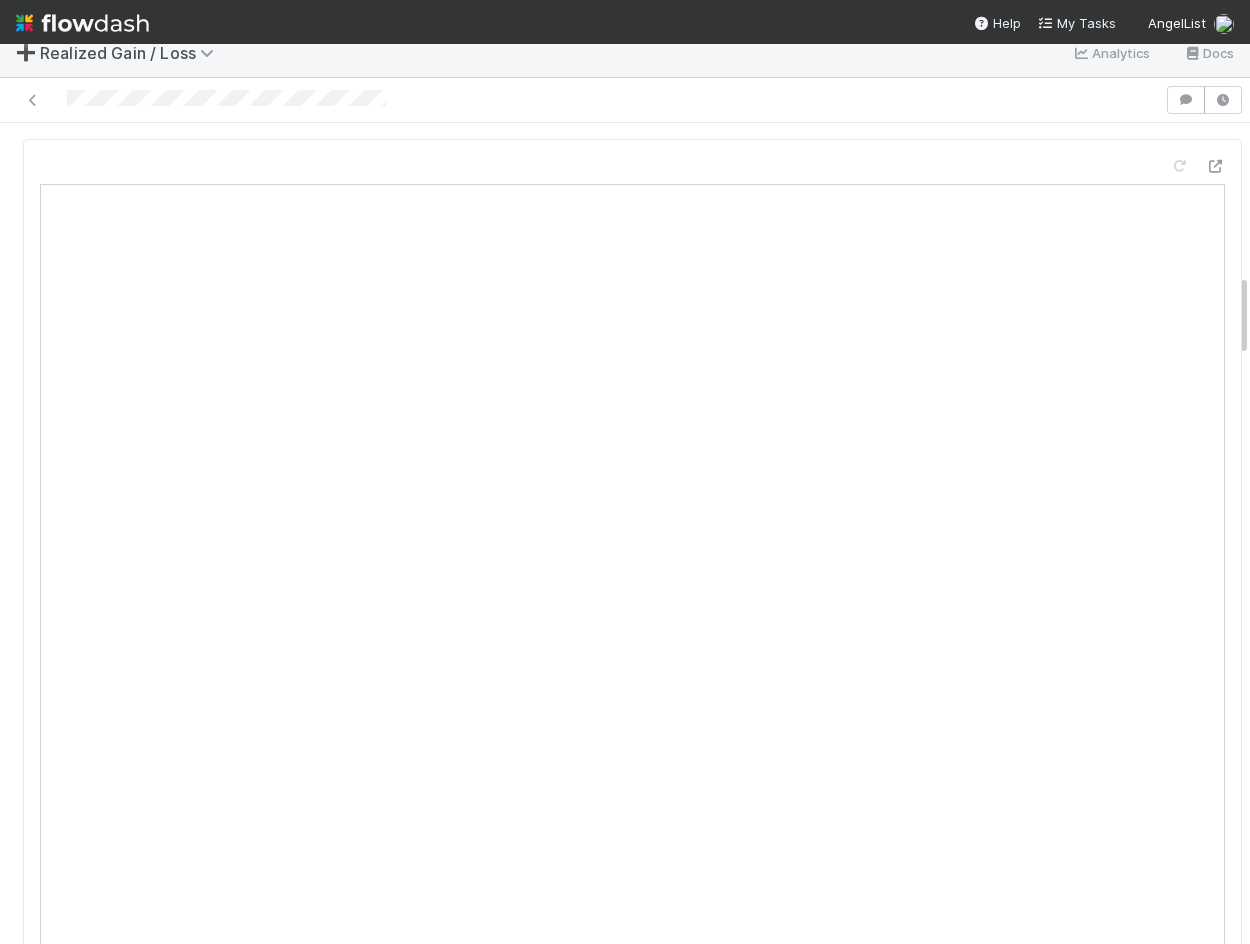 click at bounding box center (582, 100) 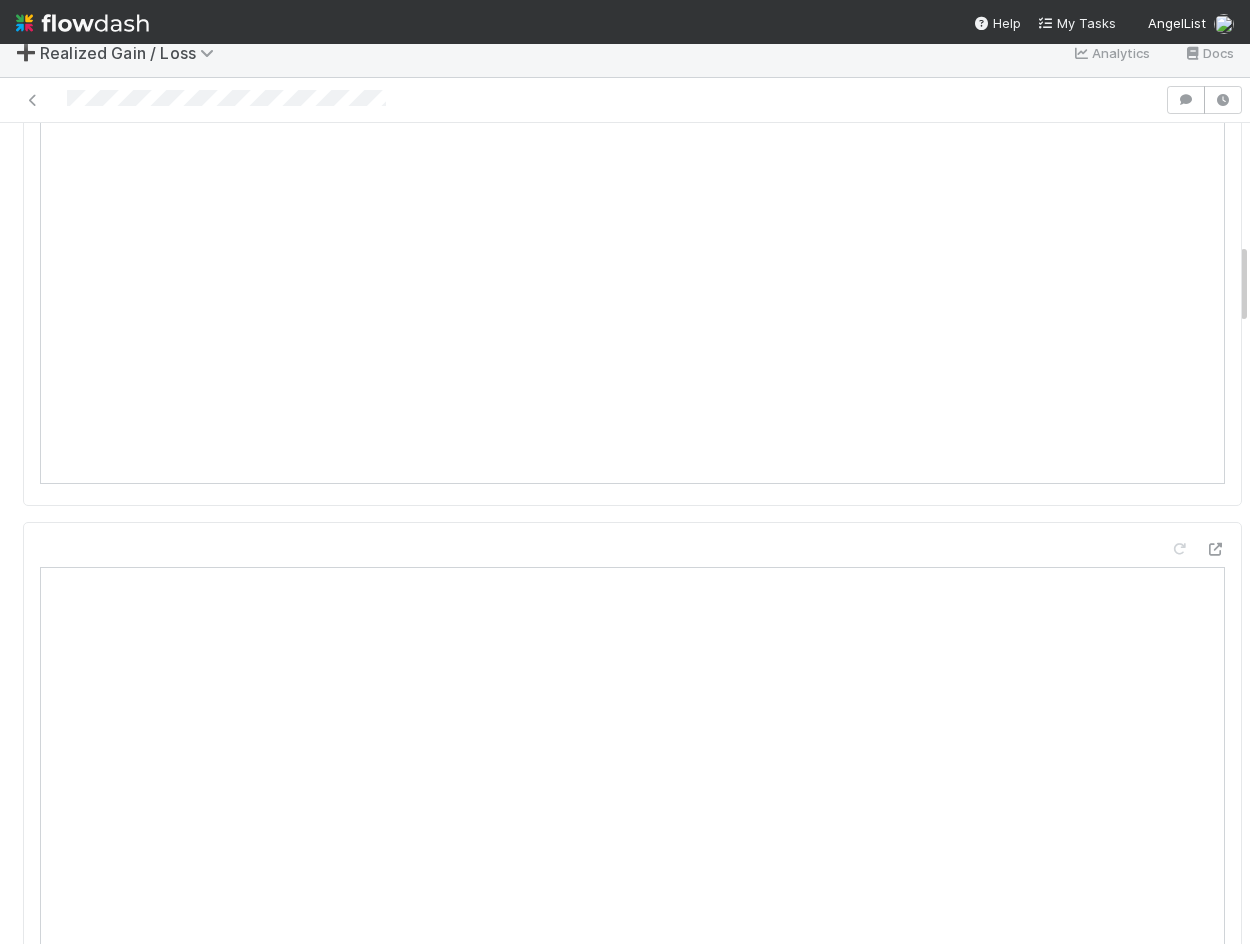 scroll, scrollTop: 1100, scrollLeft: 0, axis: vertical 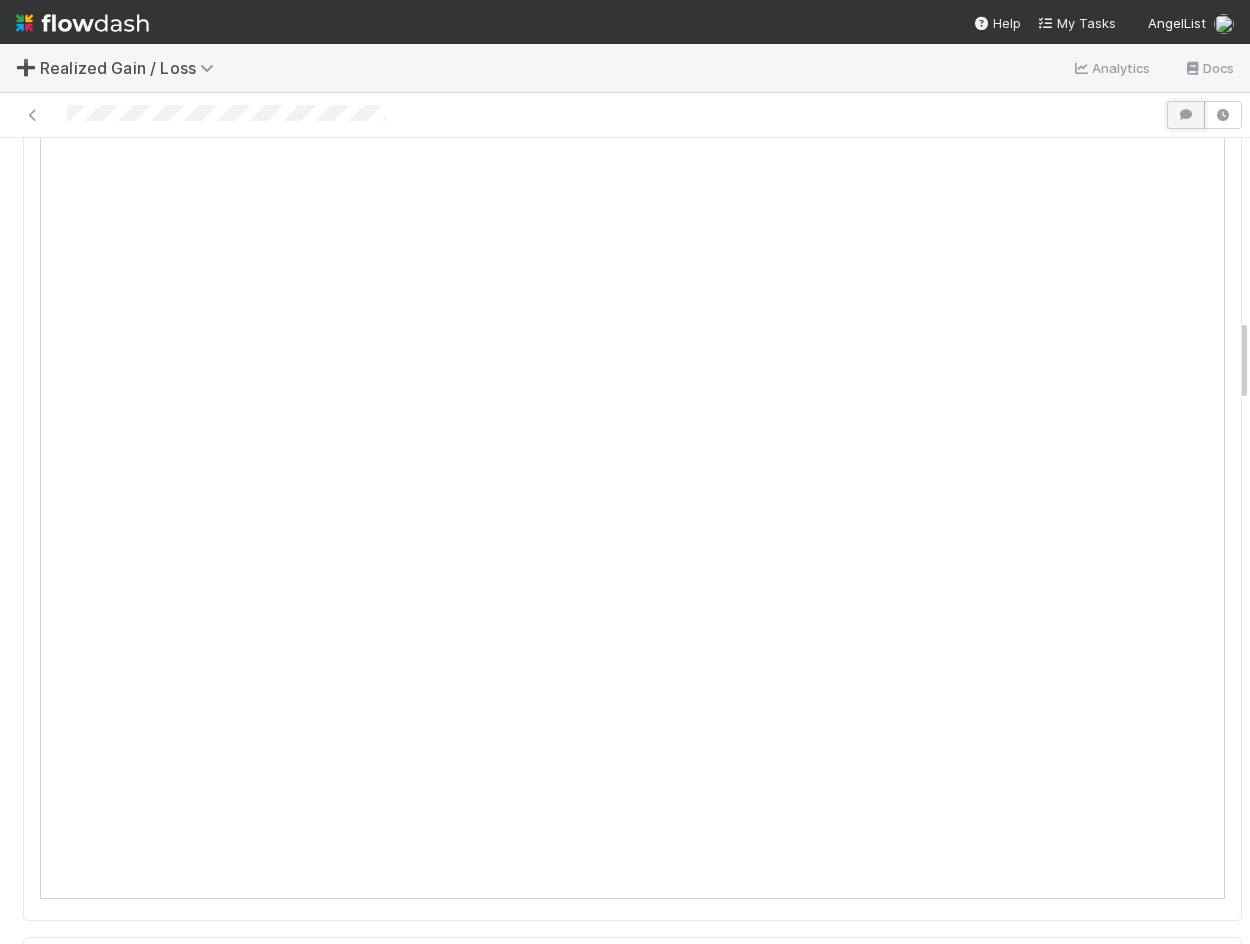 click at bounding box center (1186, 115) 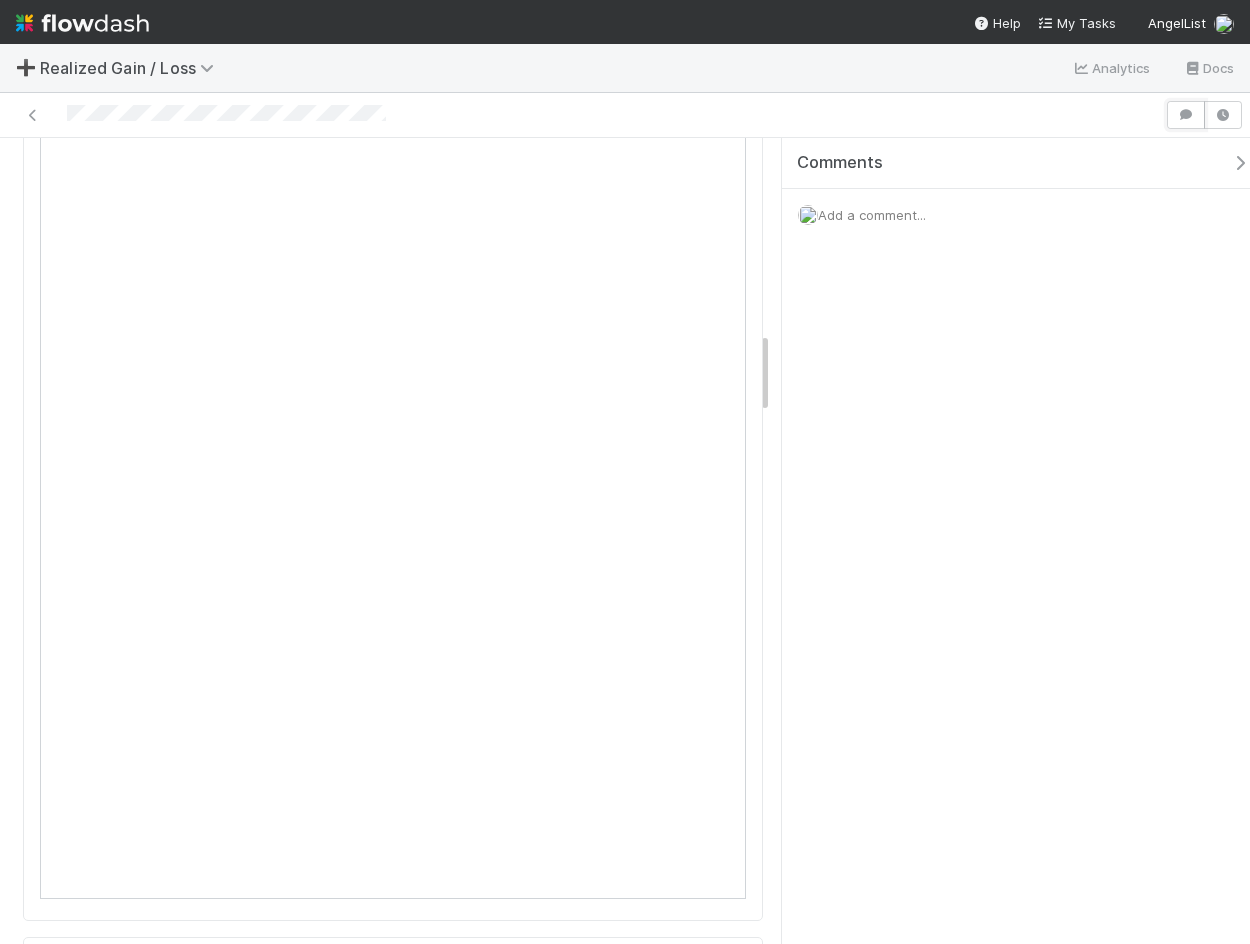 scroll, scrollTop: 1922, scrollLeft: 0, axis: vertical 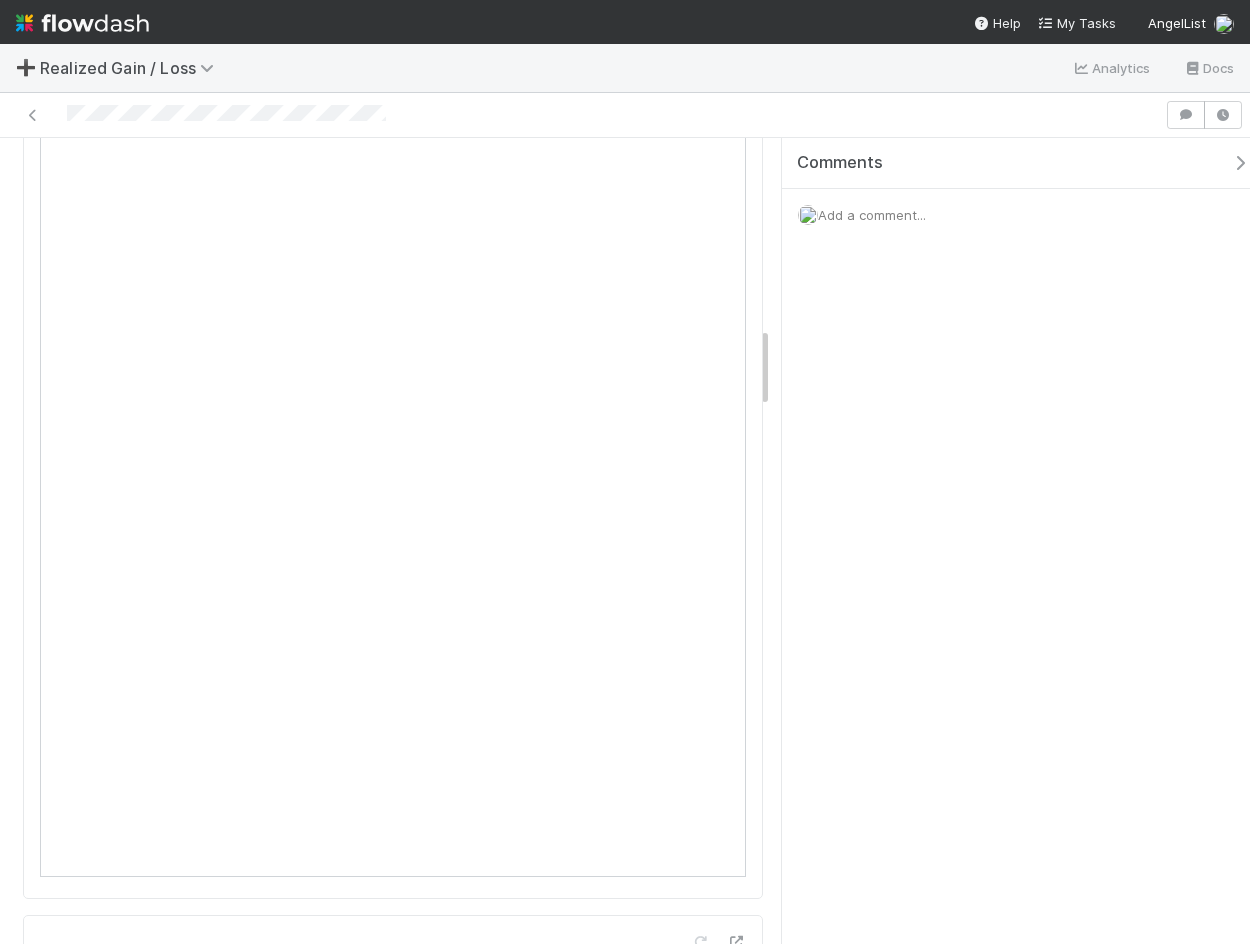 click on "Add a comment..." at bounding box center (872, 215) 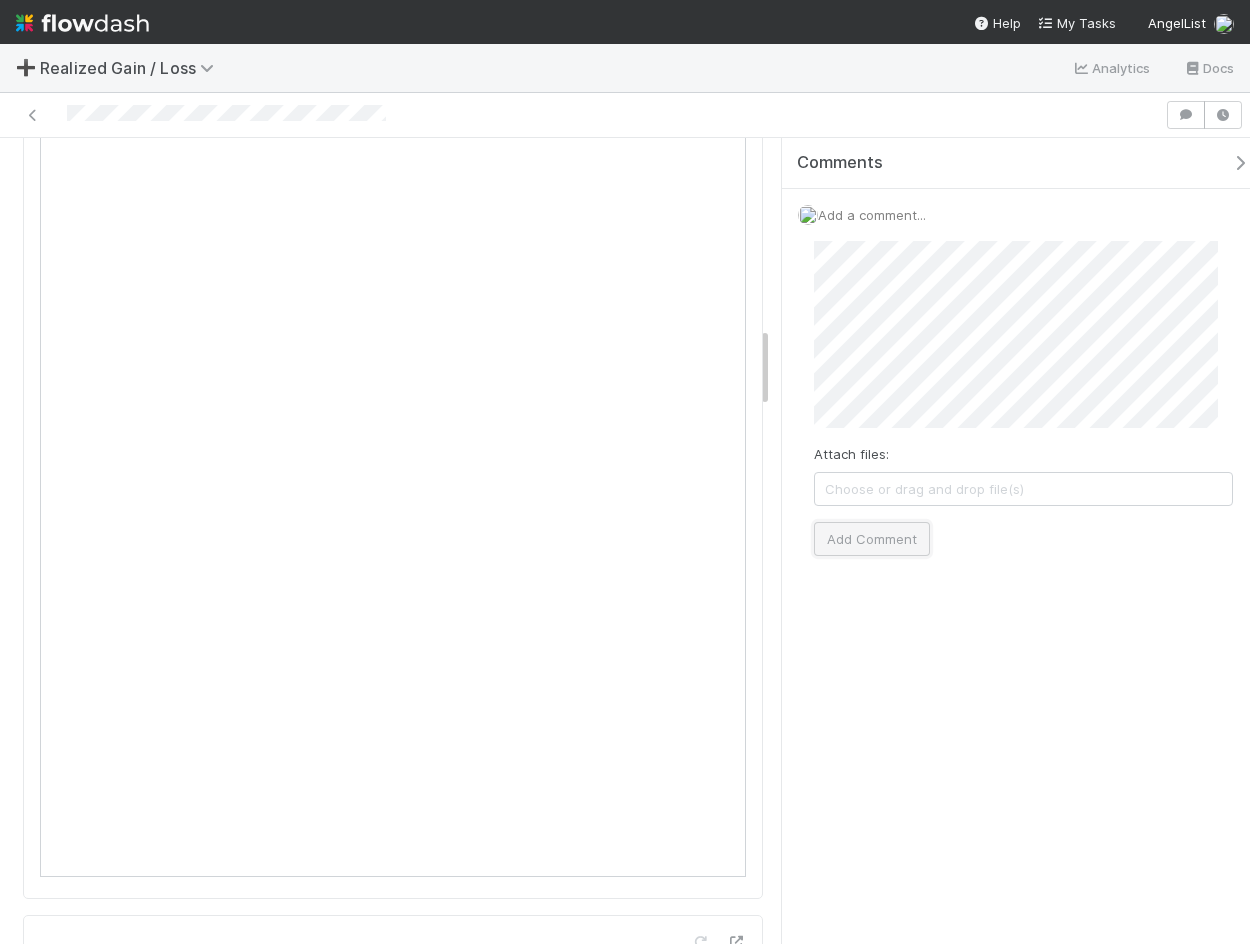 click on "Add Comment" at bounding box center (872, 539) 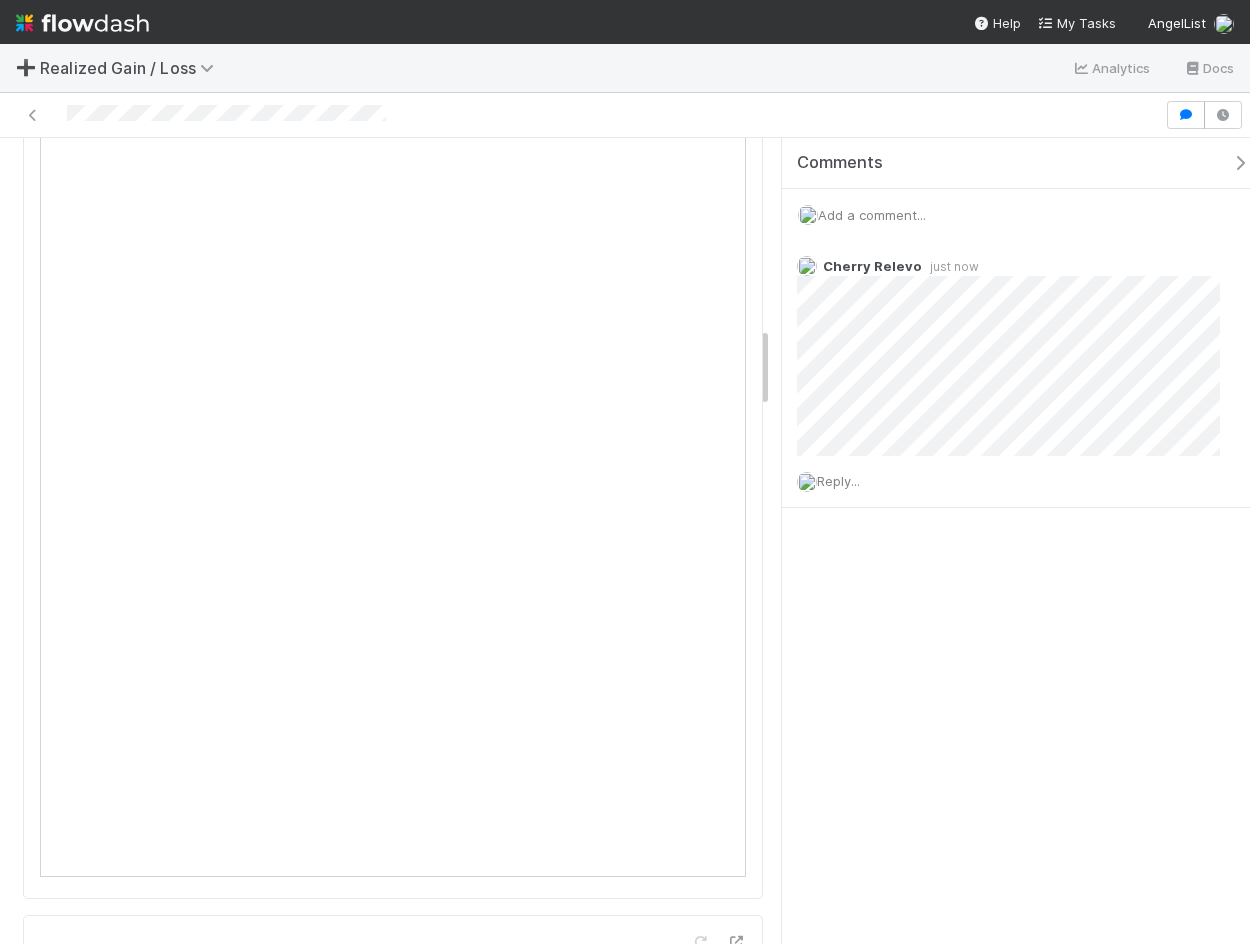 drag, startPoint x: 1061, startPoint y: 679, endPoint x: 1227, endPoint y: 231, distance: 477.76562 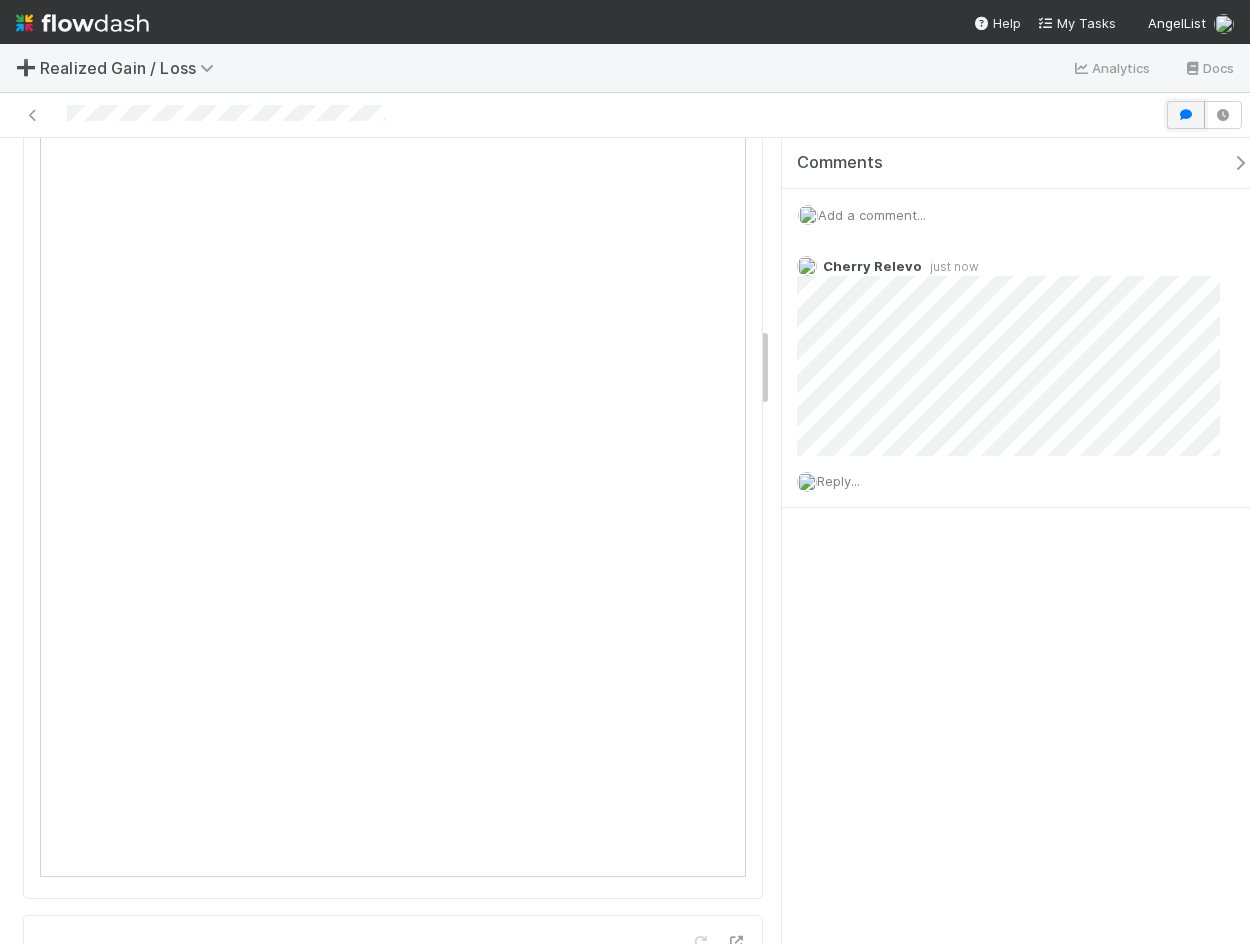 click at bounding box center [1186, 115] 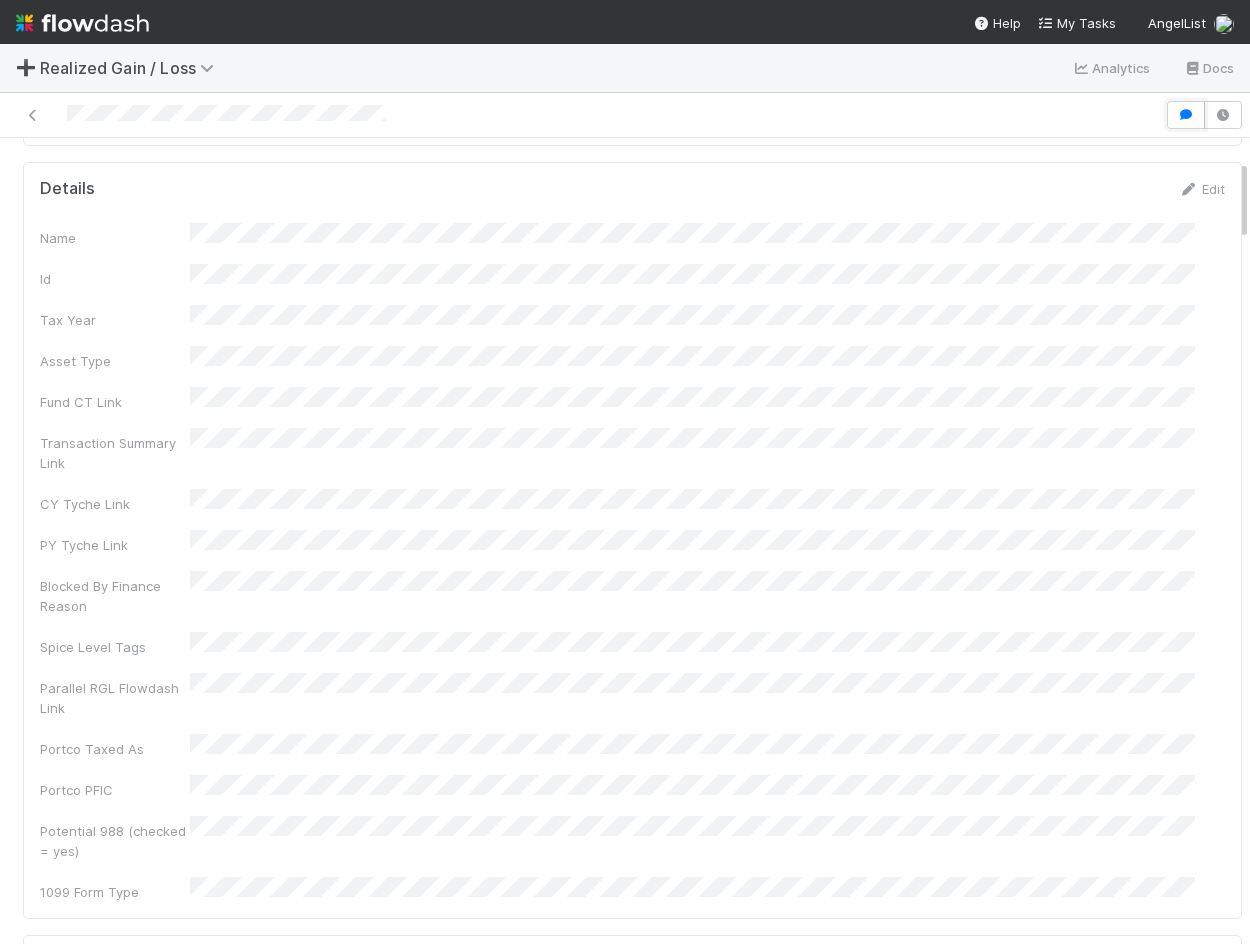 scroll, scrollTop: 0, scrollLeft: 0, axis: both 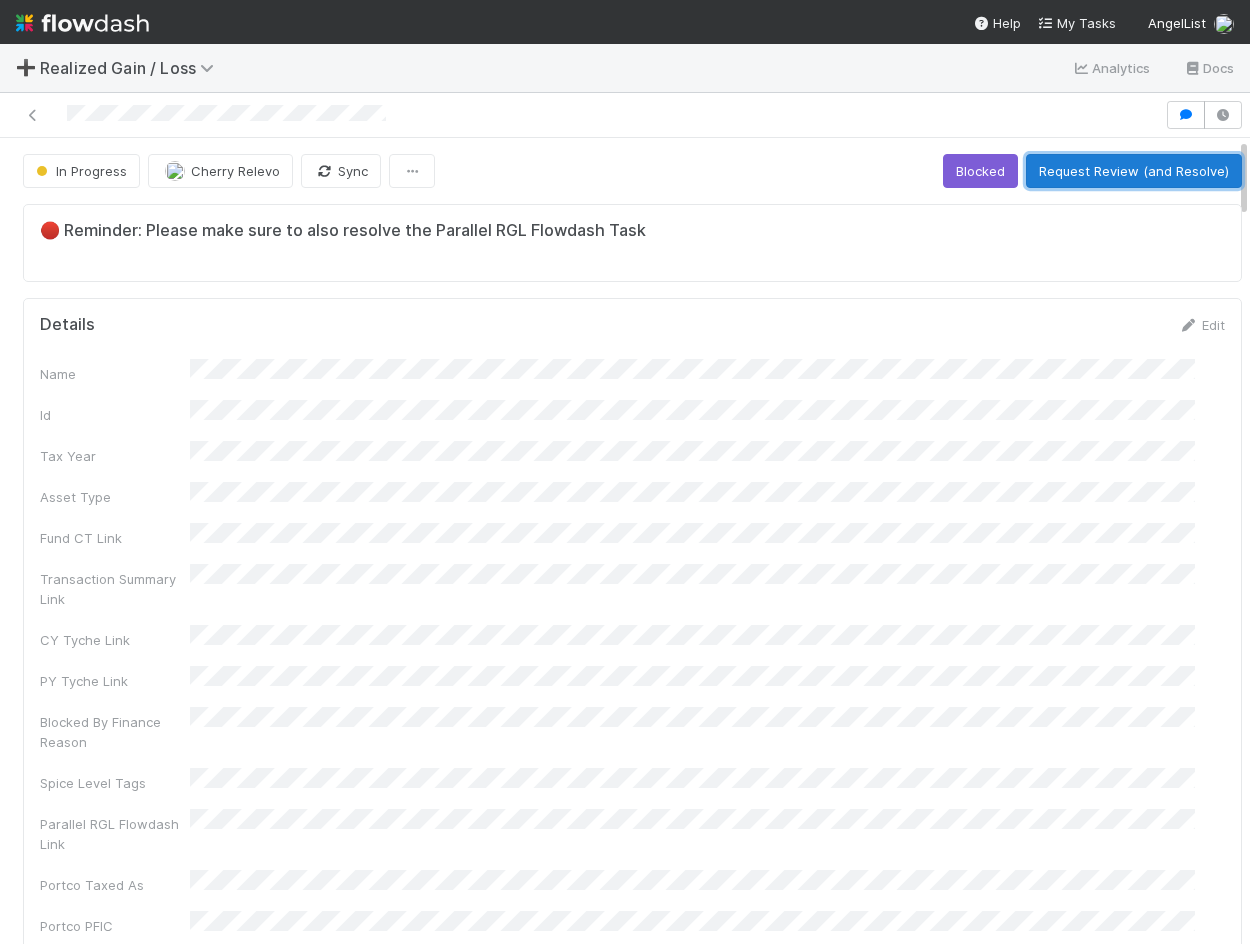 click on "Request Review (and Resolve)" at bounding box center (1134, 171) 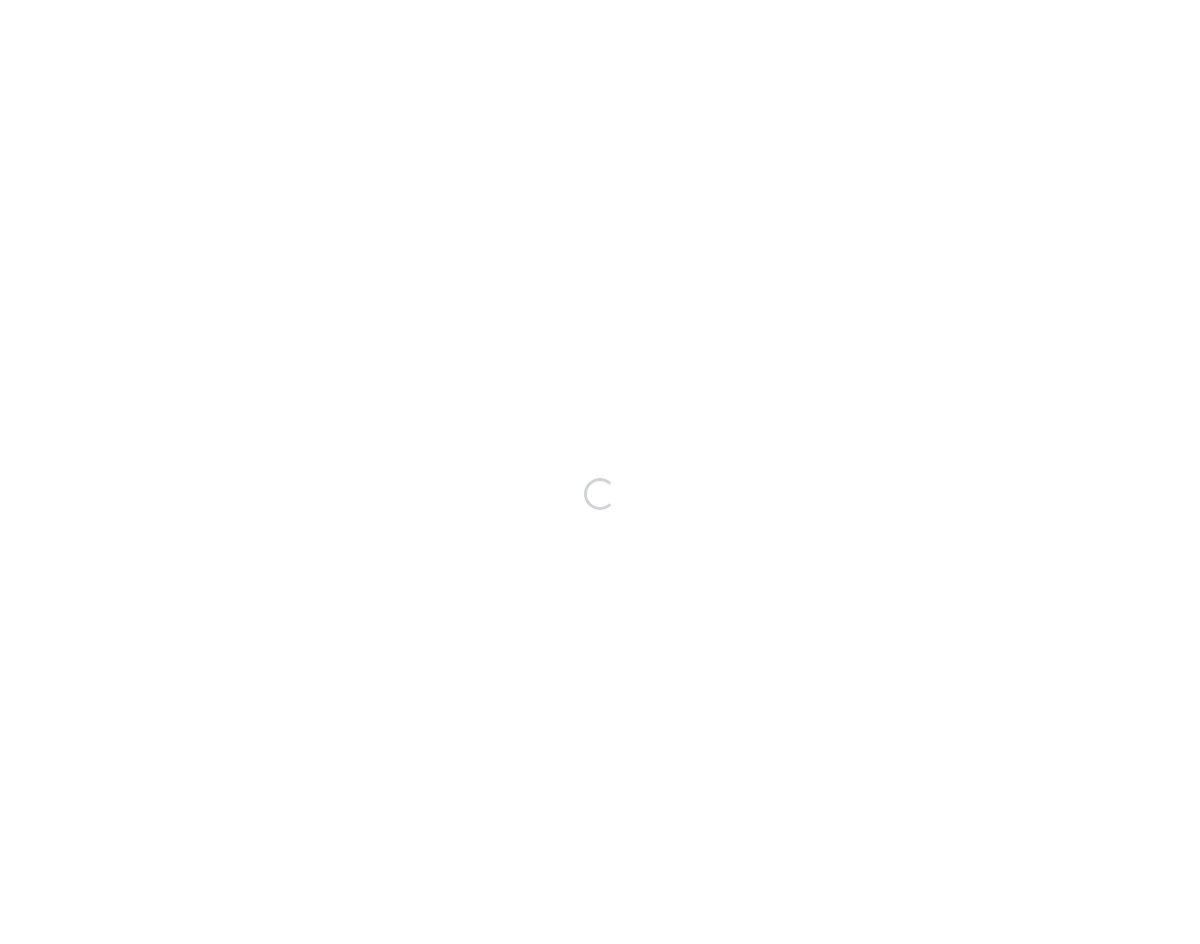 scroll, scrollTop: 0, scrollLeft: 0, axis: both 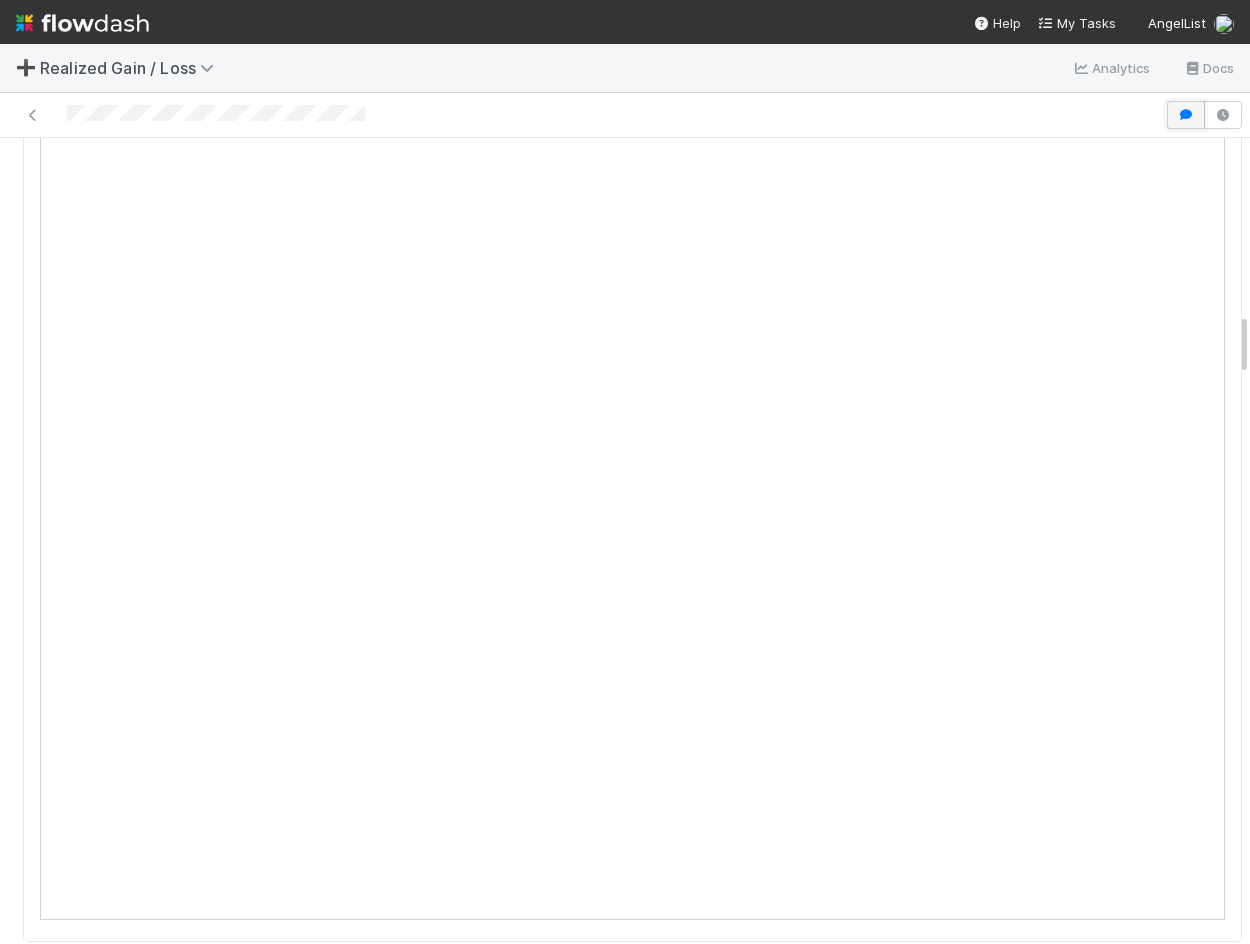 click at bounding box center [1186, 115] 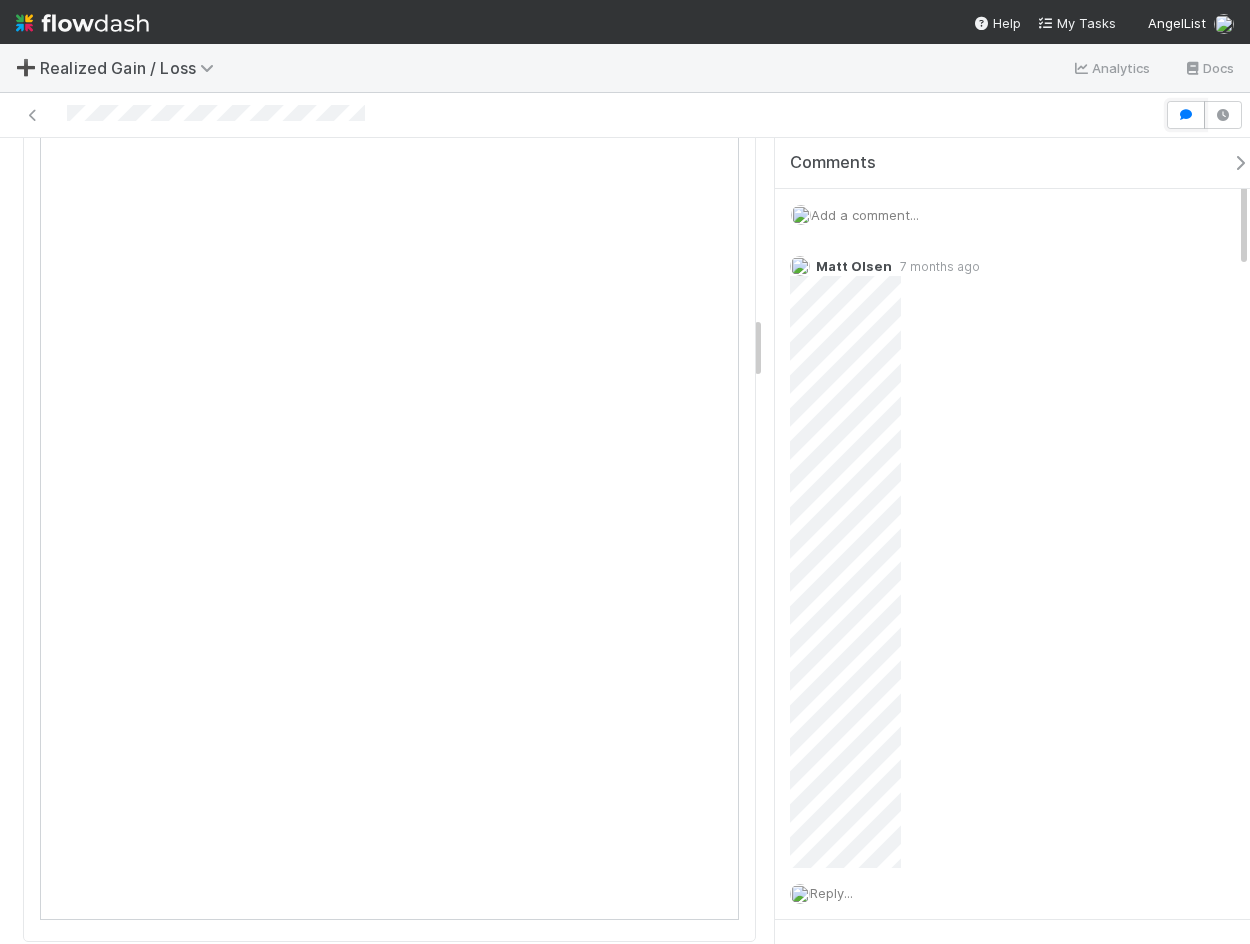 scroll, scrollTop: 2240, scrollLeft: 0, axis: vertical 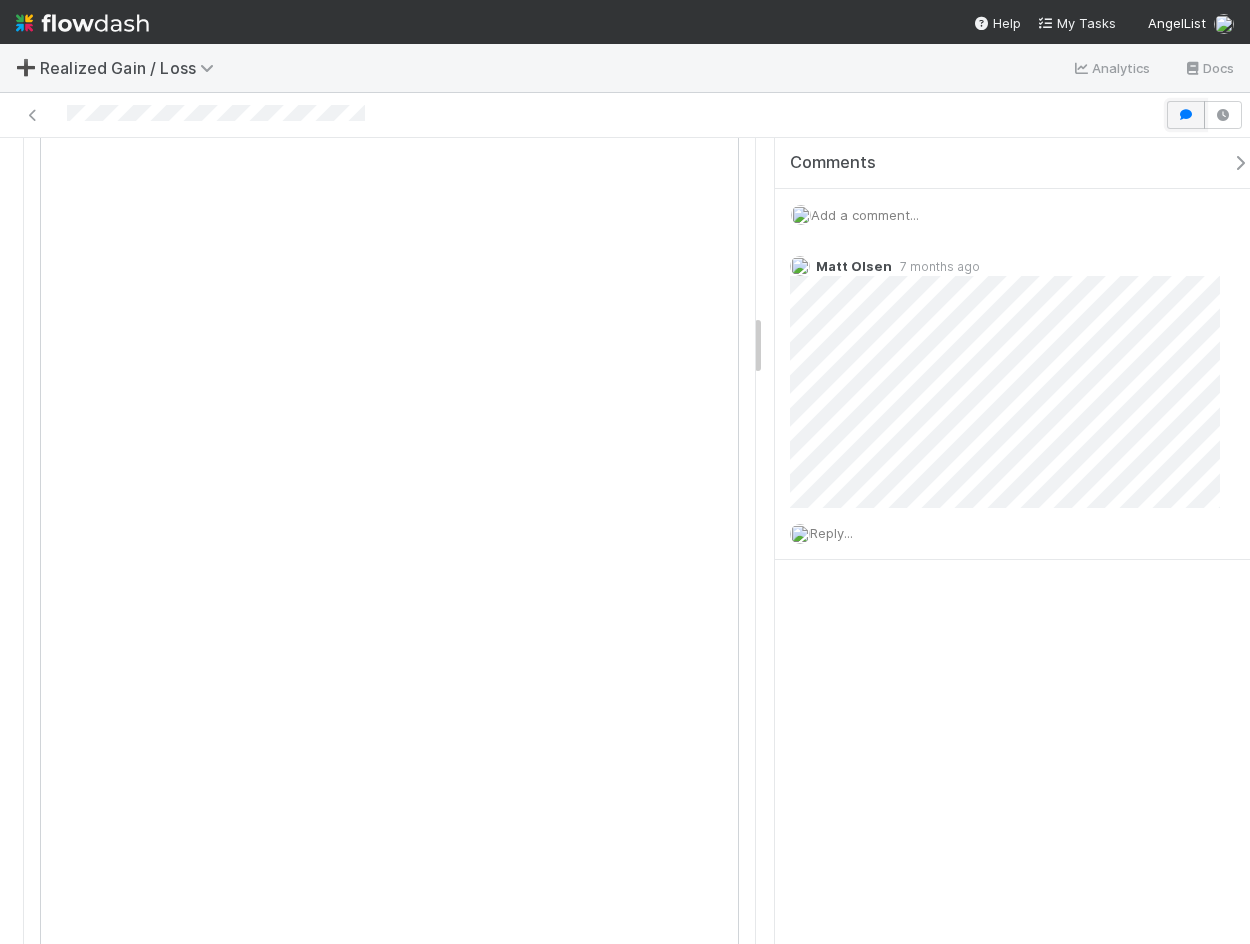 click at bounding box center (1186, 115) 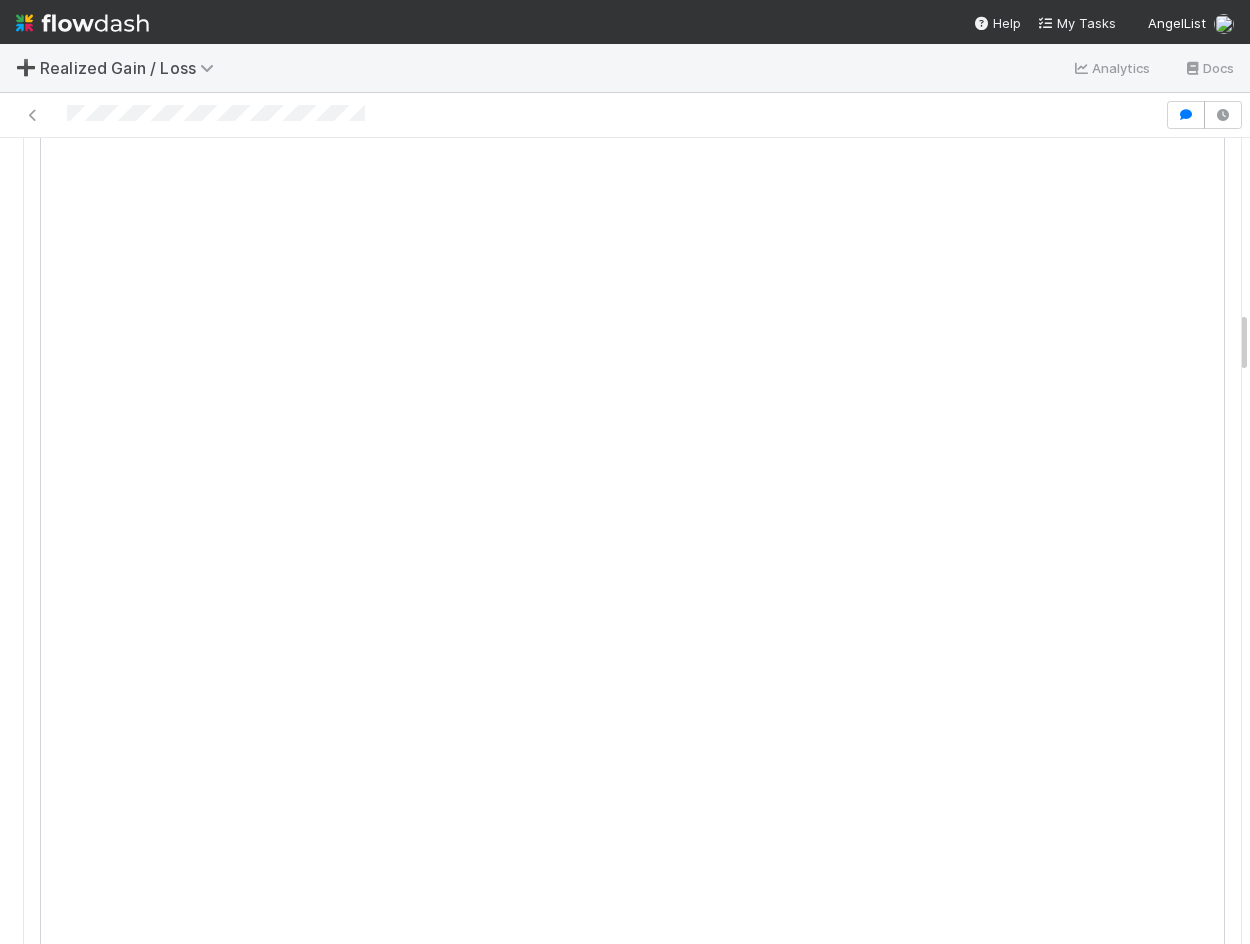 click on "Details Edit Name  Id  Tax Year  Asset Type  Fund CT Link  Transaction Summary Link  CY Tyche Link  PY Tyche Link  Blocked By Finance Reason  Spice Level Tags  Parallel RGL Flowdash Link  Portco Taxed As  Portco PFIC  Potential 988 (checked = yes)  1099 Form Type  Related Analyses 9 tasks Stage Assigned To Name Tax Year Preparer Reviewer   Done Amy Gregorius   Done Amy Gregorius   Done Amy Gregorius   Done  Assign   Done  Assign   Ready for Review Amy Gregorius   Done Amy Gregorius   Done Amy Gregorius   Done Amy Gregorius Distributions   Assigned To Stage Company Recoverable Withholding Withholding Required QSBS Eligibility Tax Review Pending Tax Review Complete Withholding Action Required Last Tax Status Review Payment Reconciled Date Send Payment Request Outreach Payment Request Outreach Front Link QSBS Template Previous tax-free reorganization Original purchase documents contain QSBS representations SAFE is QSBS qualified Is this a 1045 QSBS Conversation ID Received Payment Amount (Text) Altius Workflow" at bounding box center [632, 3344] 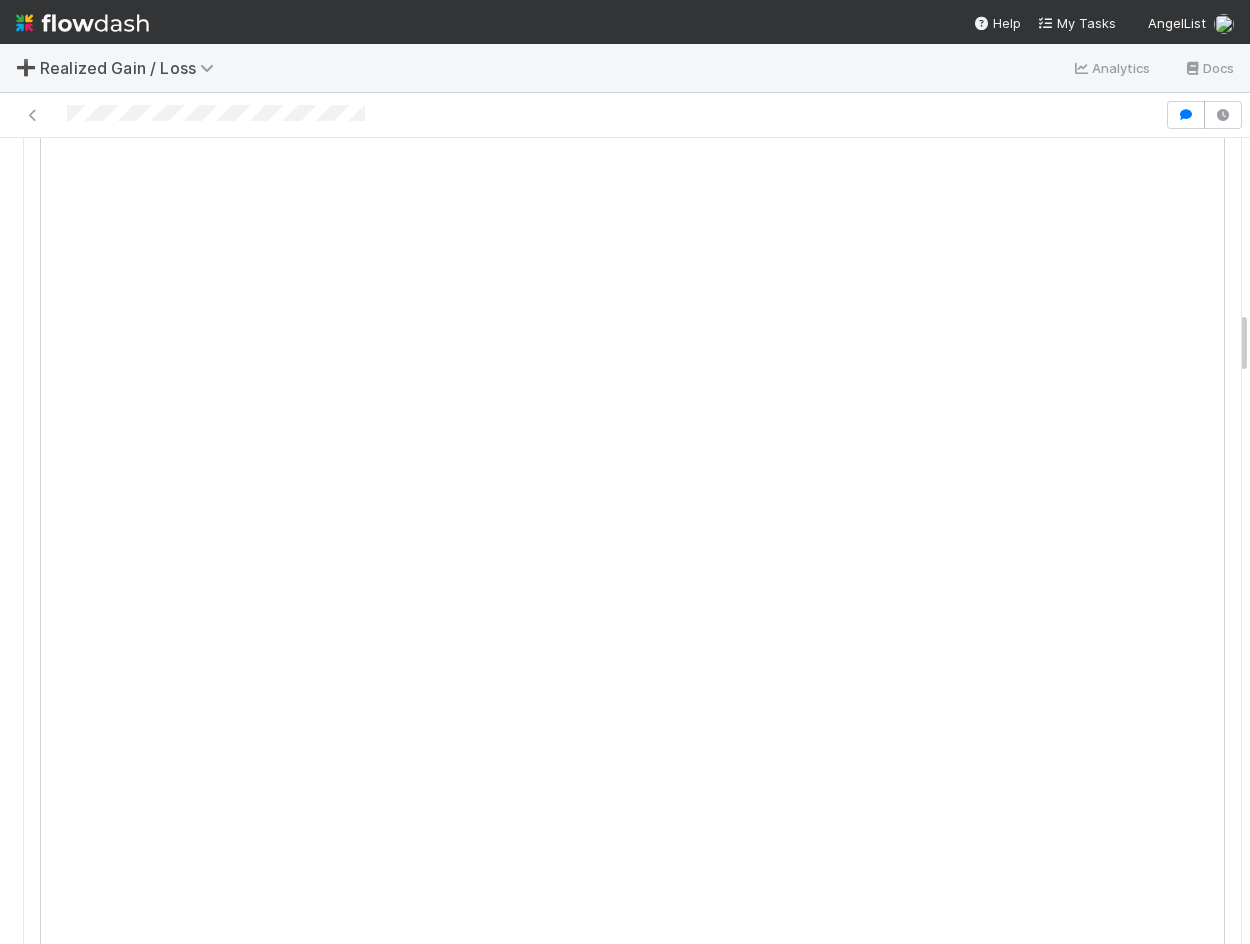 scroll, scrollTop: 2100, scrollLeft: 0, axis: vertical 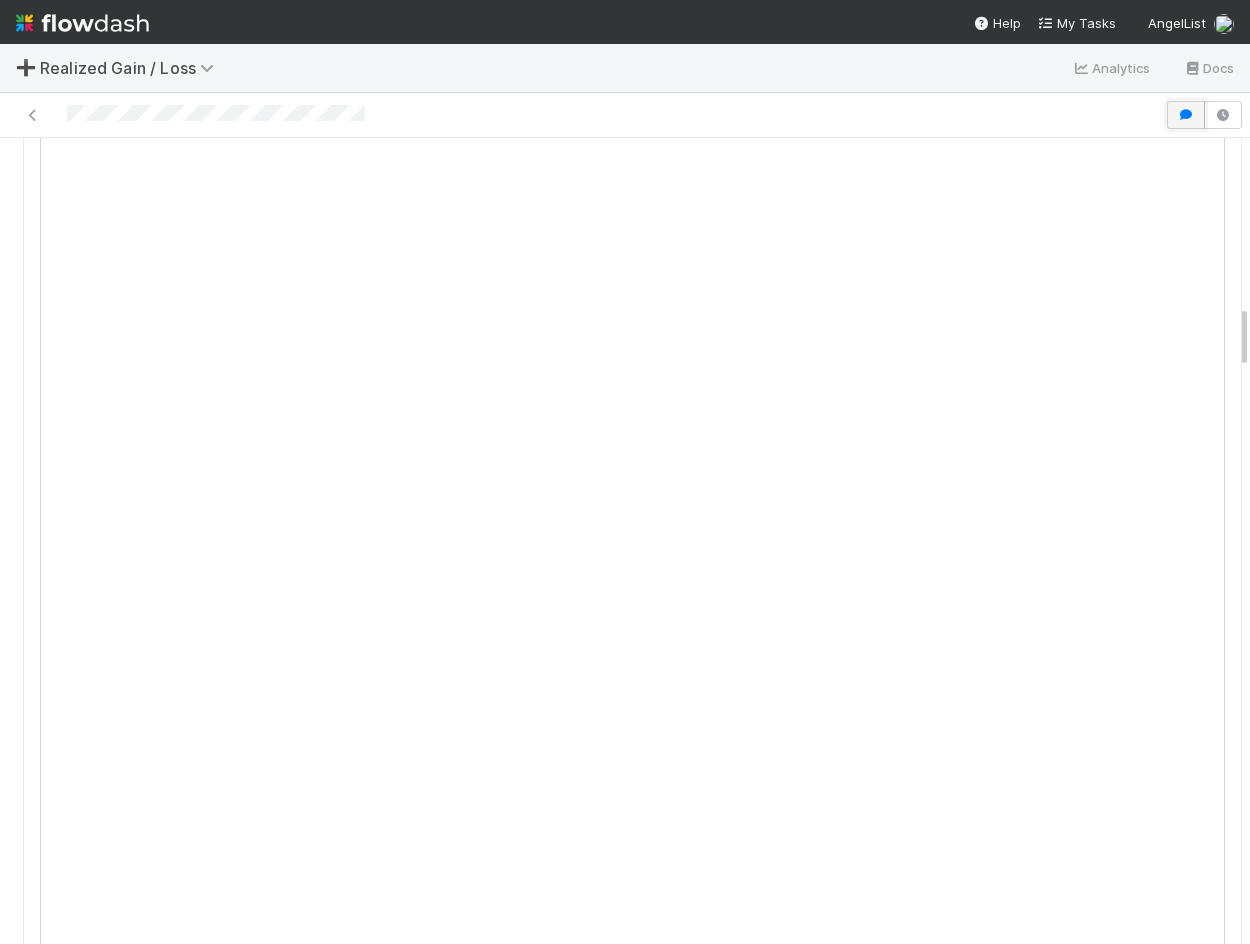 click at bounding box center [1186, 115] 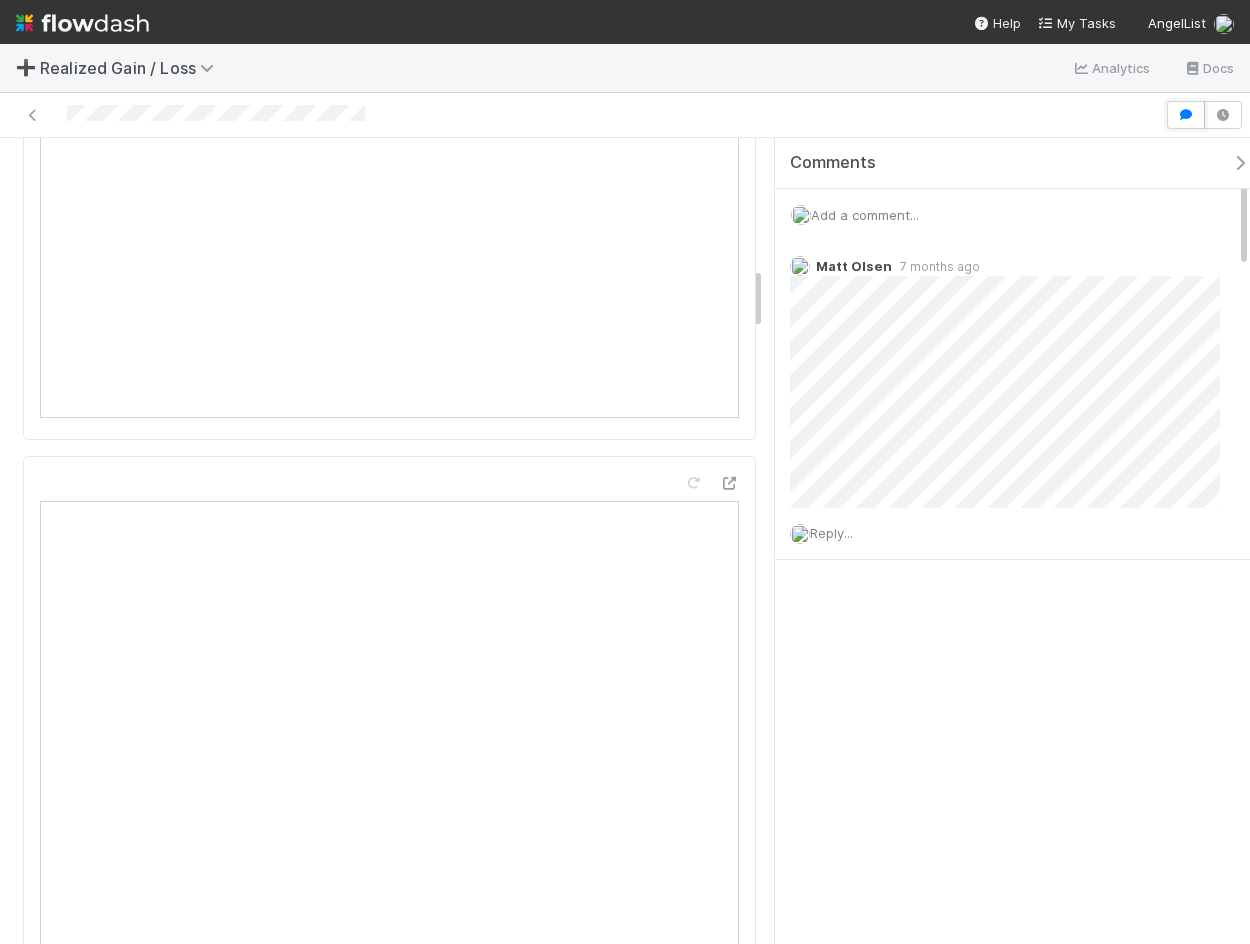 scroll, scrollTop: 1640, scrollLeft: 0, axis: vertical 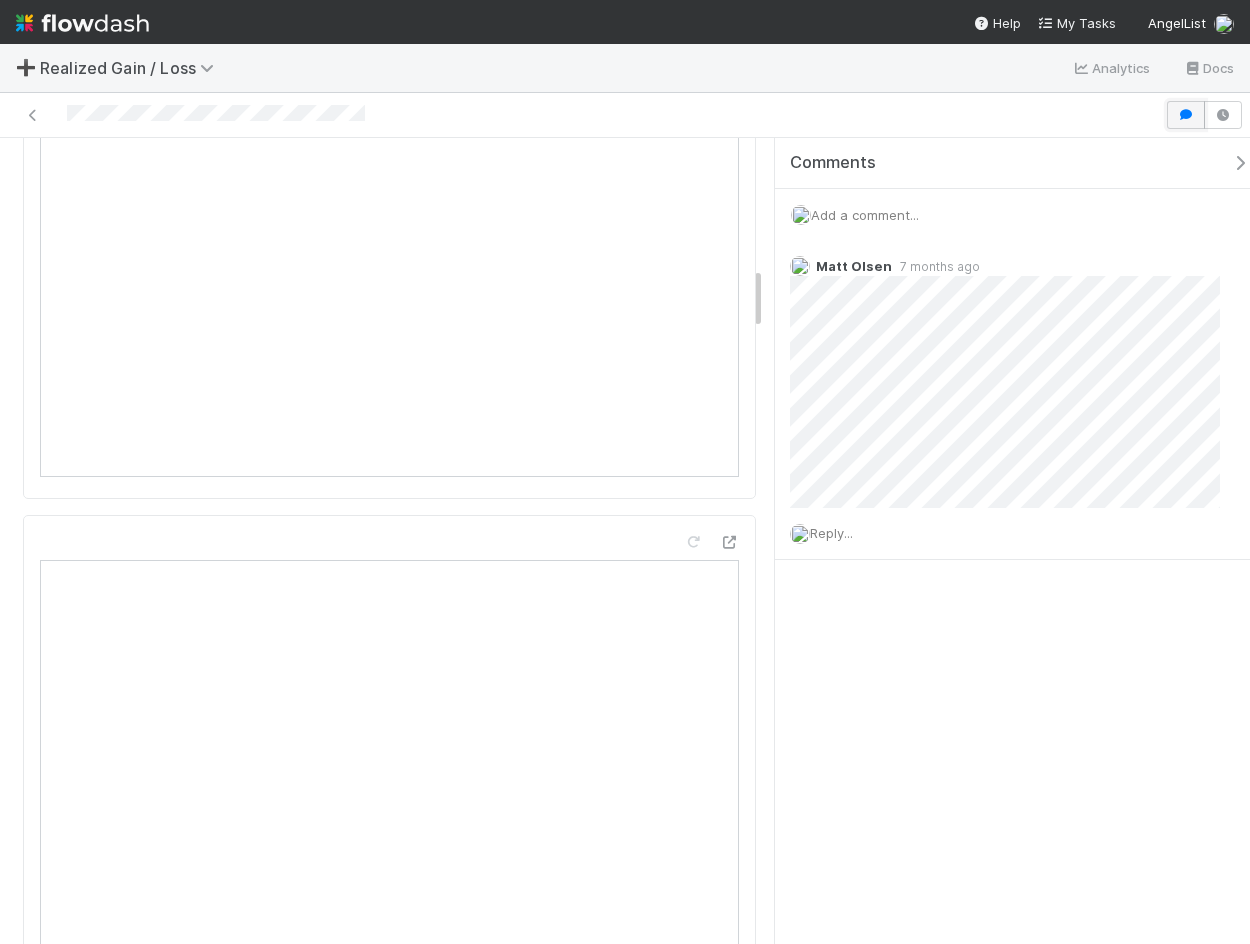 click at bounding box center (1186, 115) 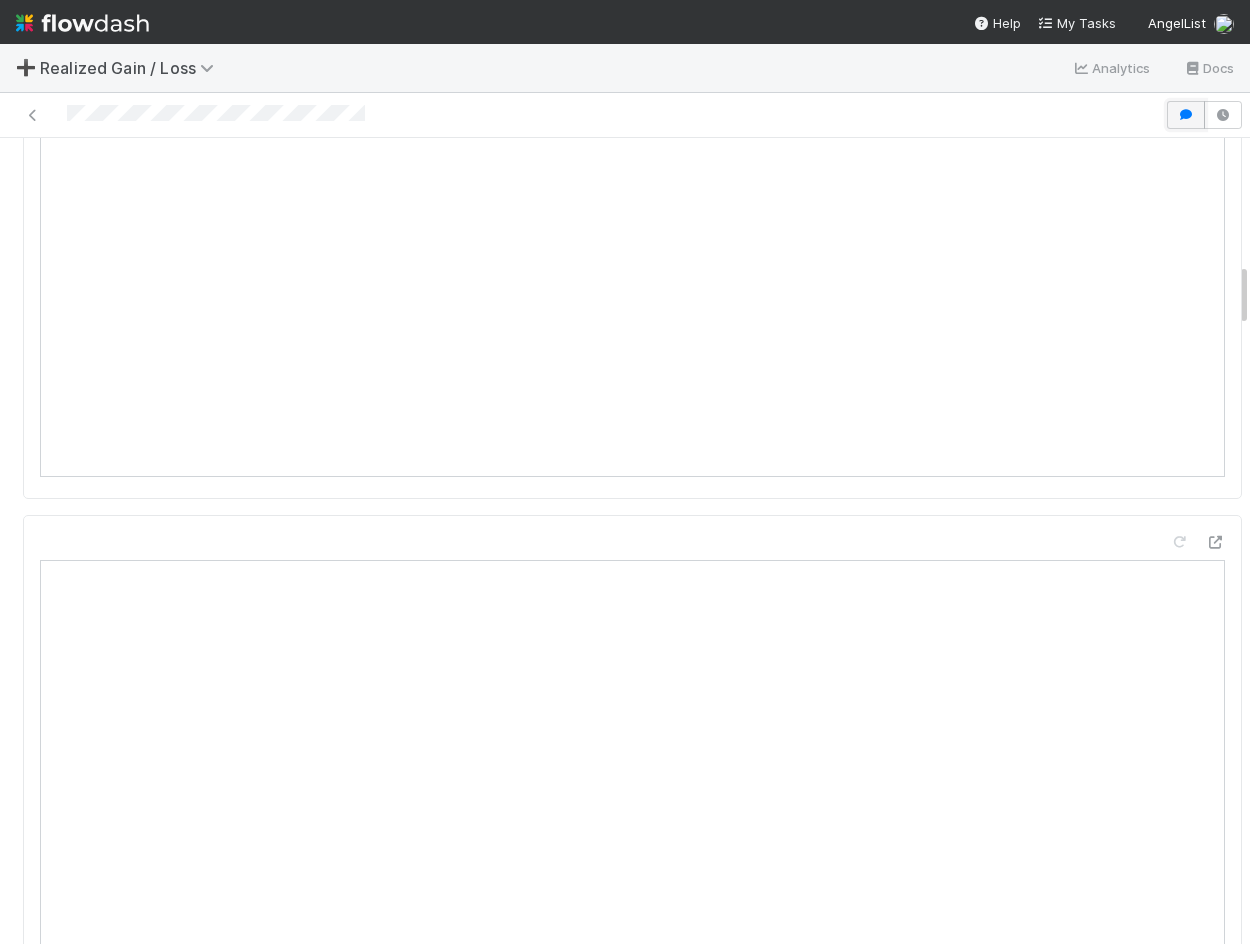 scroll, scrollTop: 1600, scrollLeft: 0, axis: vertical 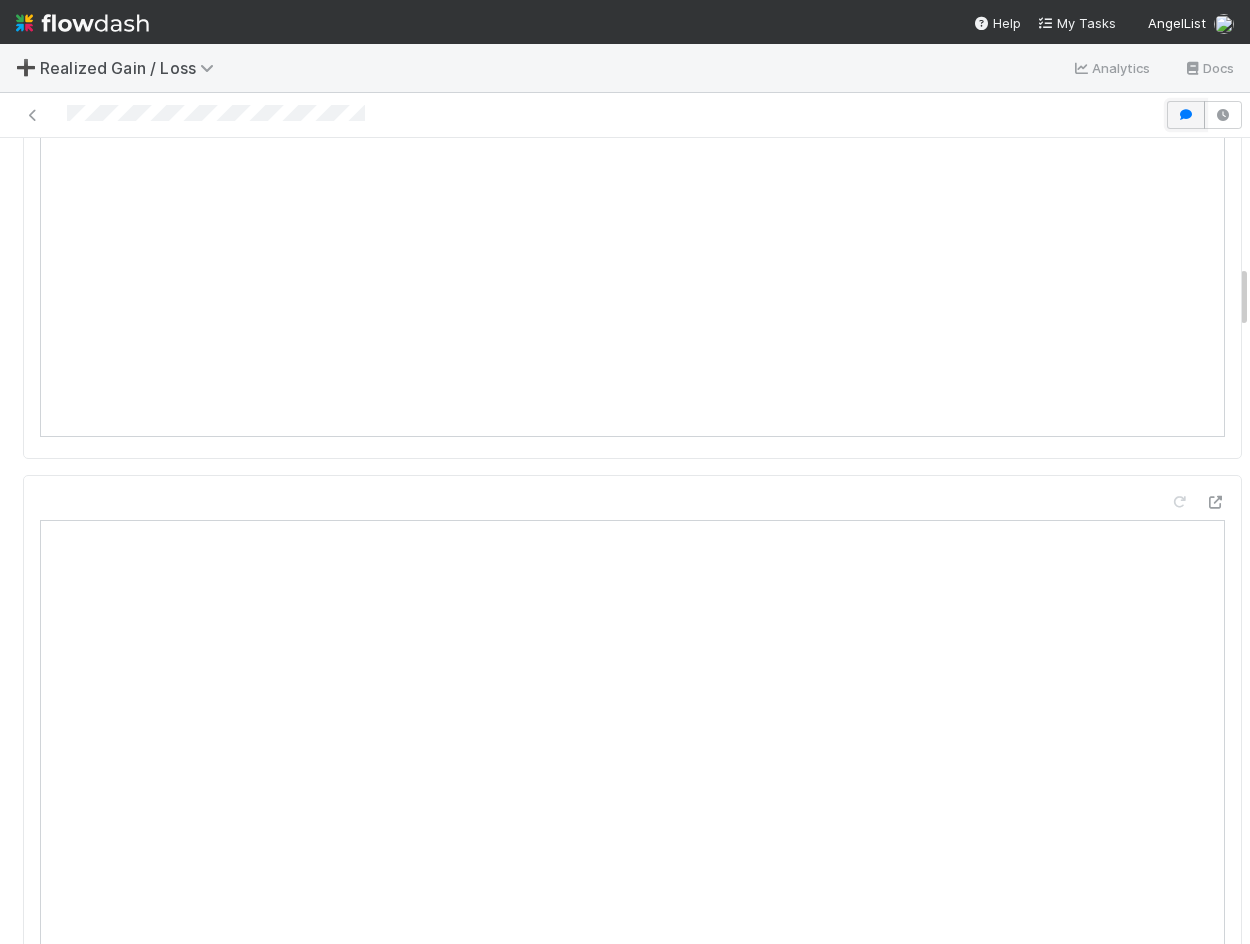 click at bounding box center (1186, 115) 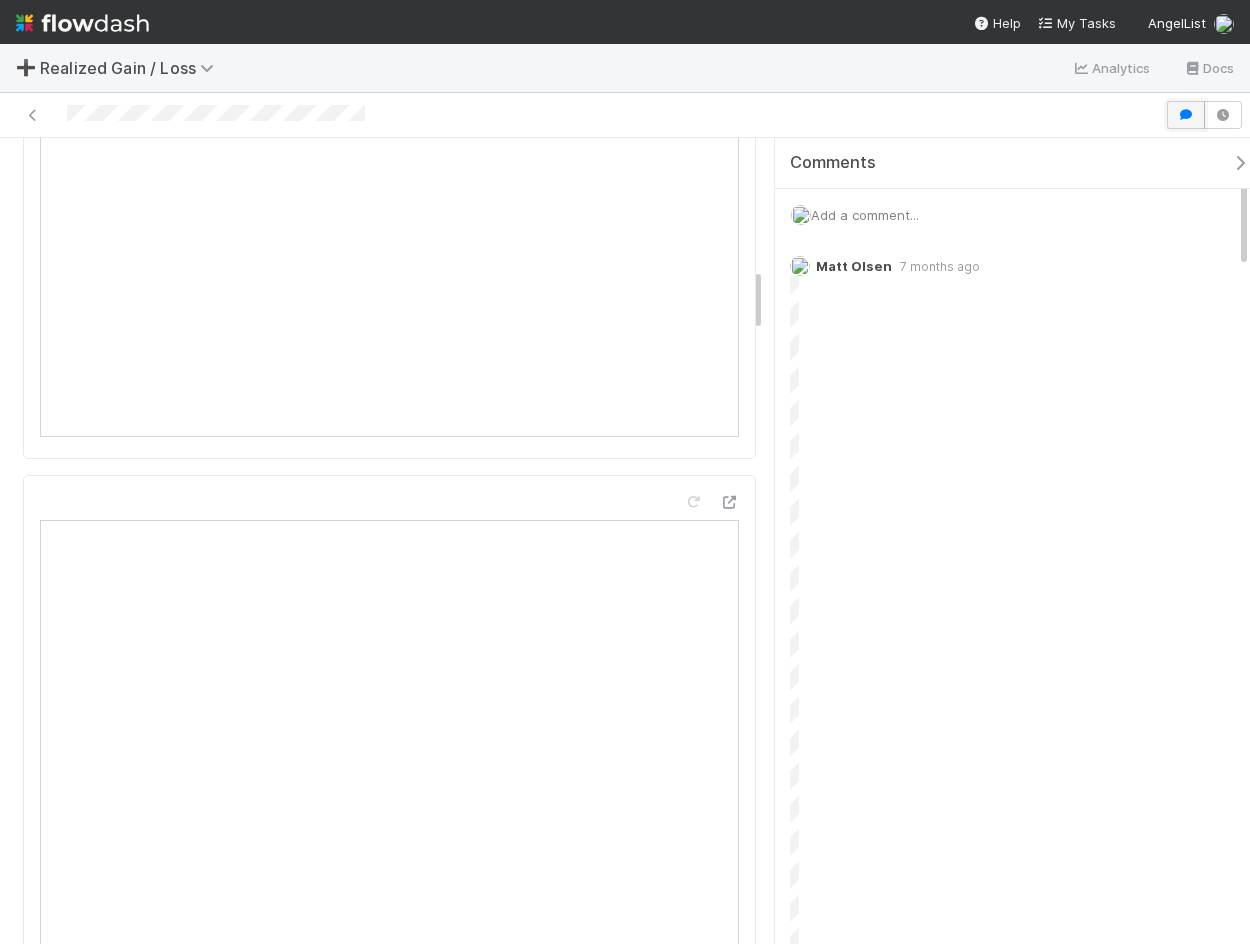 scroll, scrollTop: 1640, scrollLeft: 0, axis: vertical 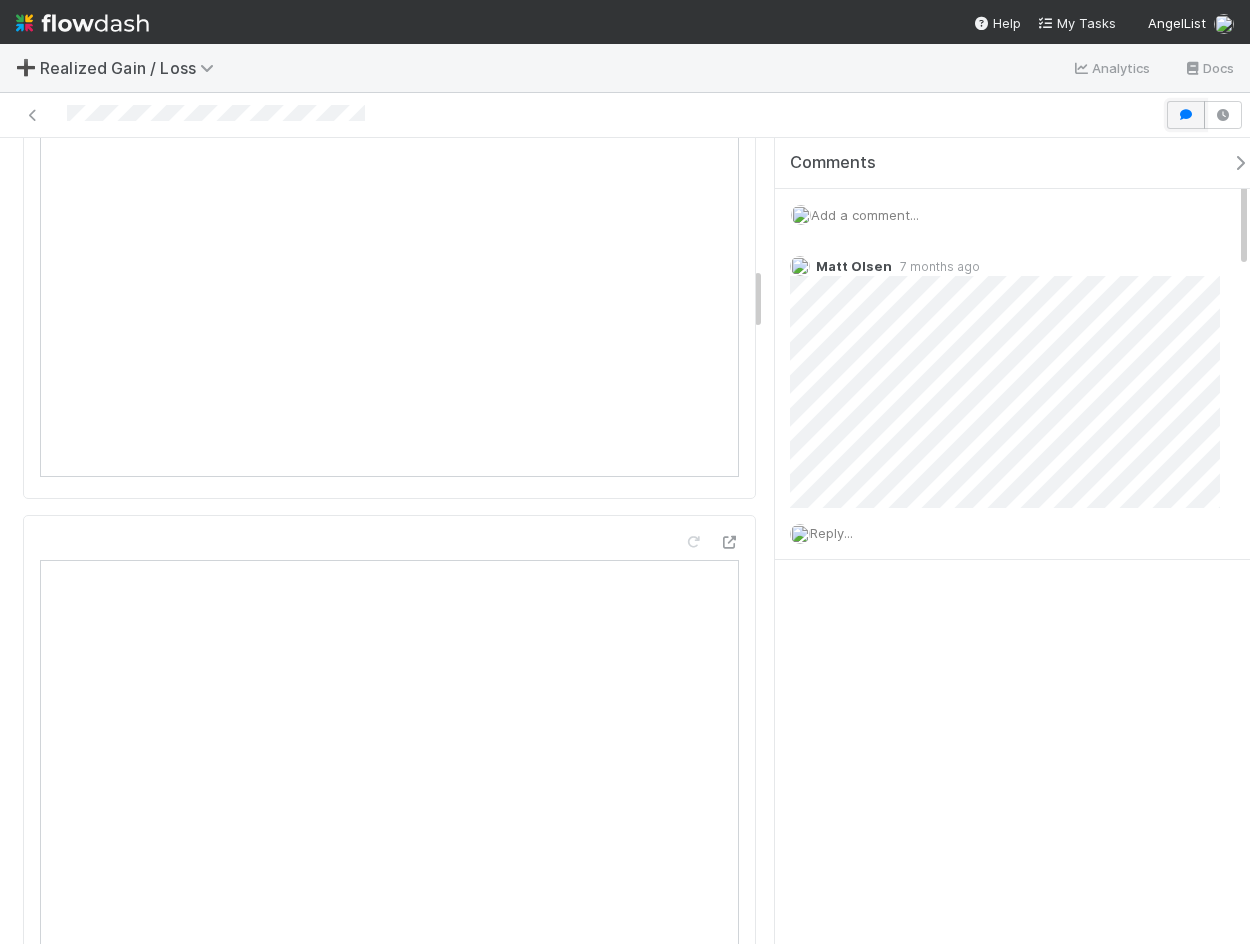 click at bounding box center [1186, 115] 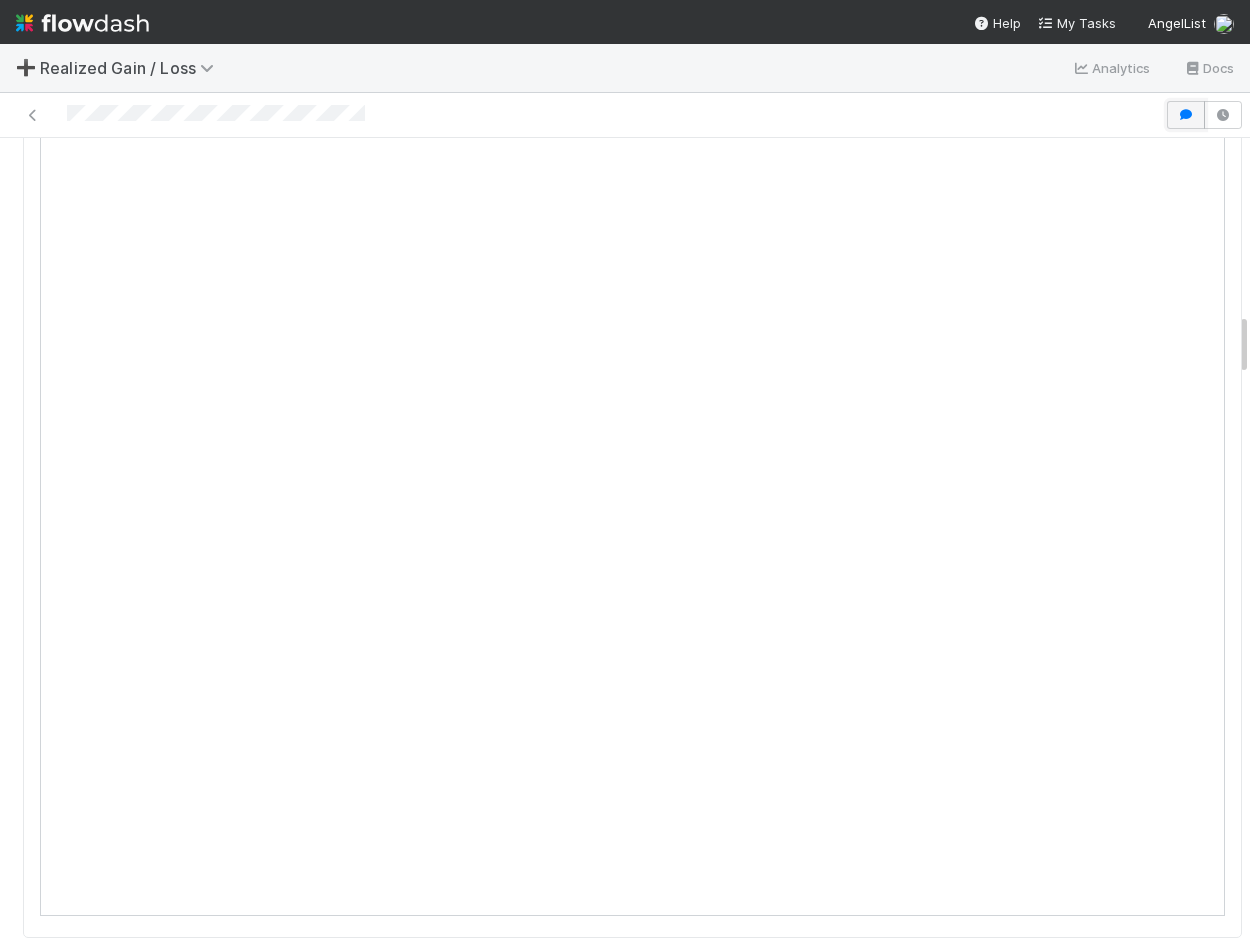 scroll, scrollTop: 2200, scrollLeft: 0, axis: vertical 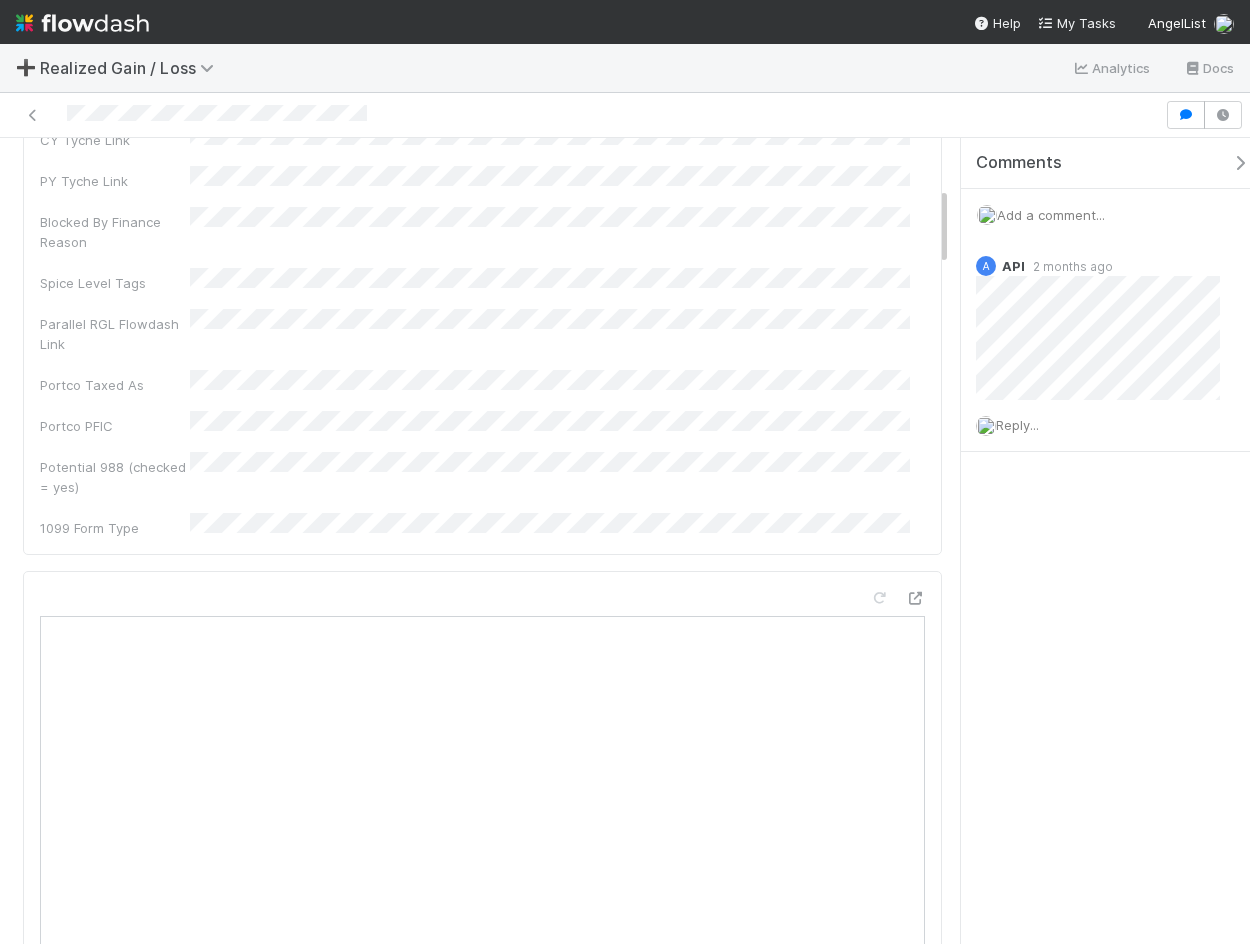 click on "Comments   Add a comment... A API [DURATION] ago     Reply..." at bounding box center [1105, 541] 